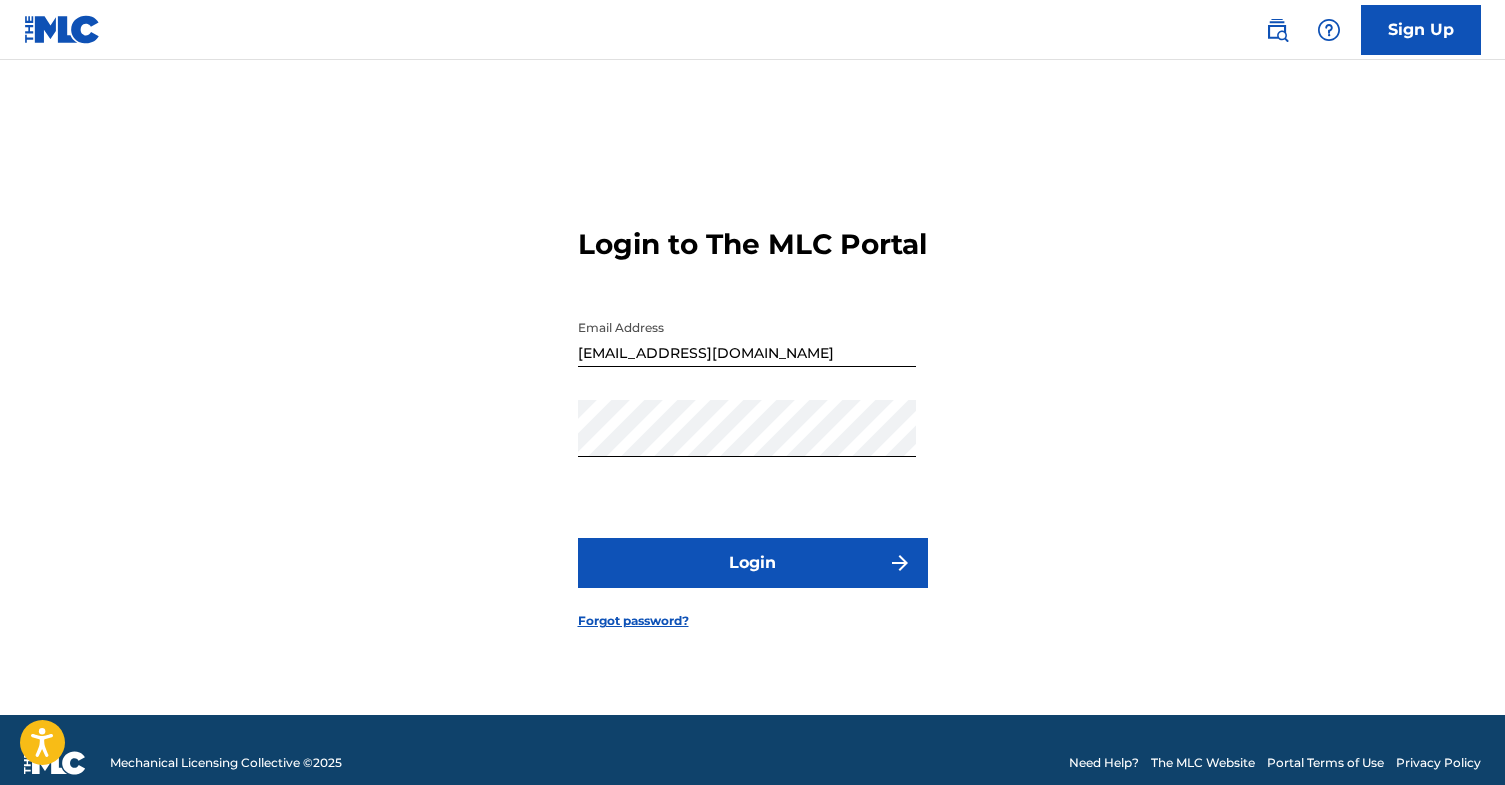 scroll, scrollTop: 0, scrollLeft: 0, axis: both 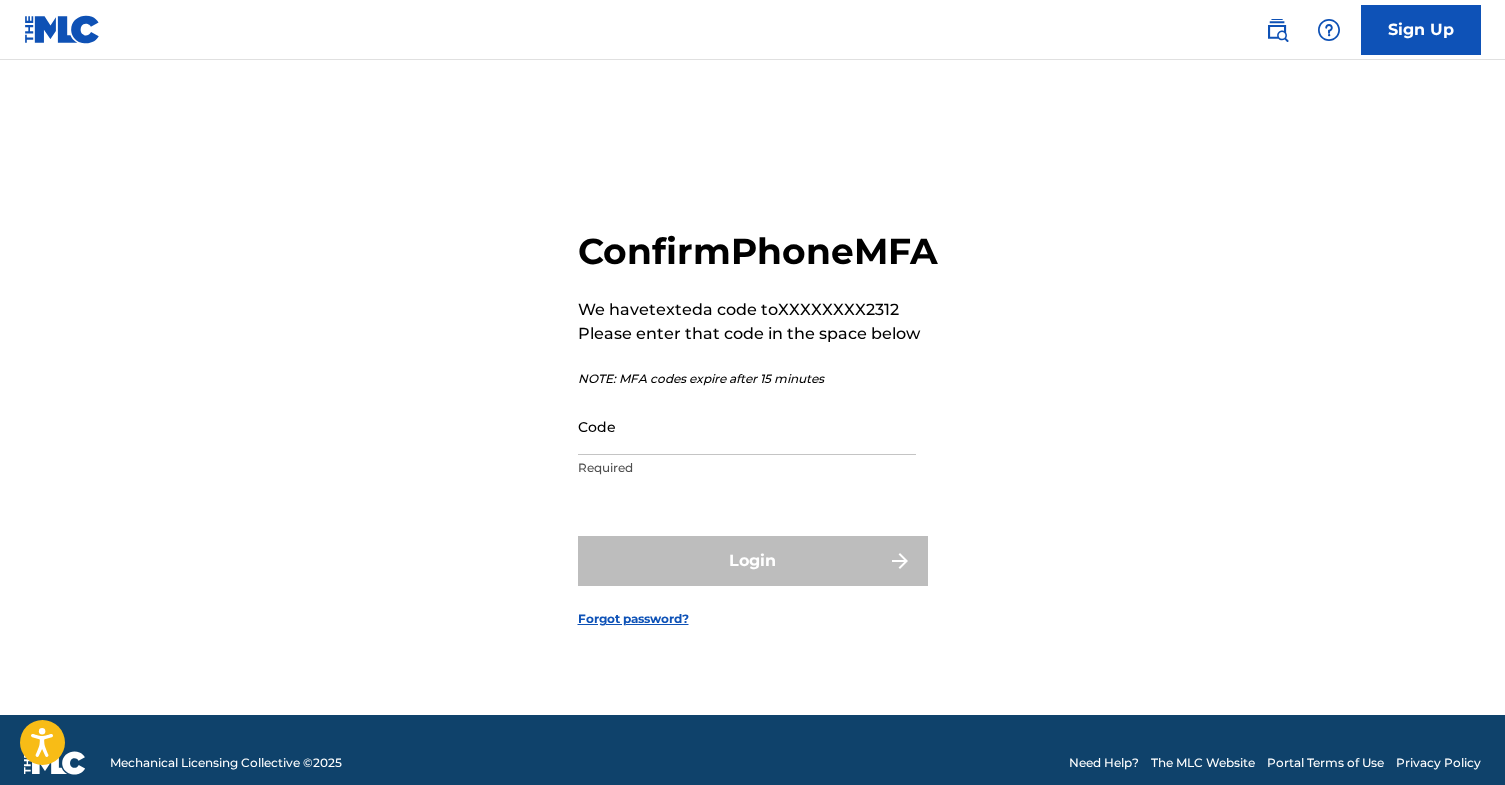 click on "Code" at bounding box center (747, 426) 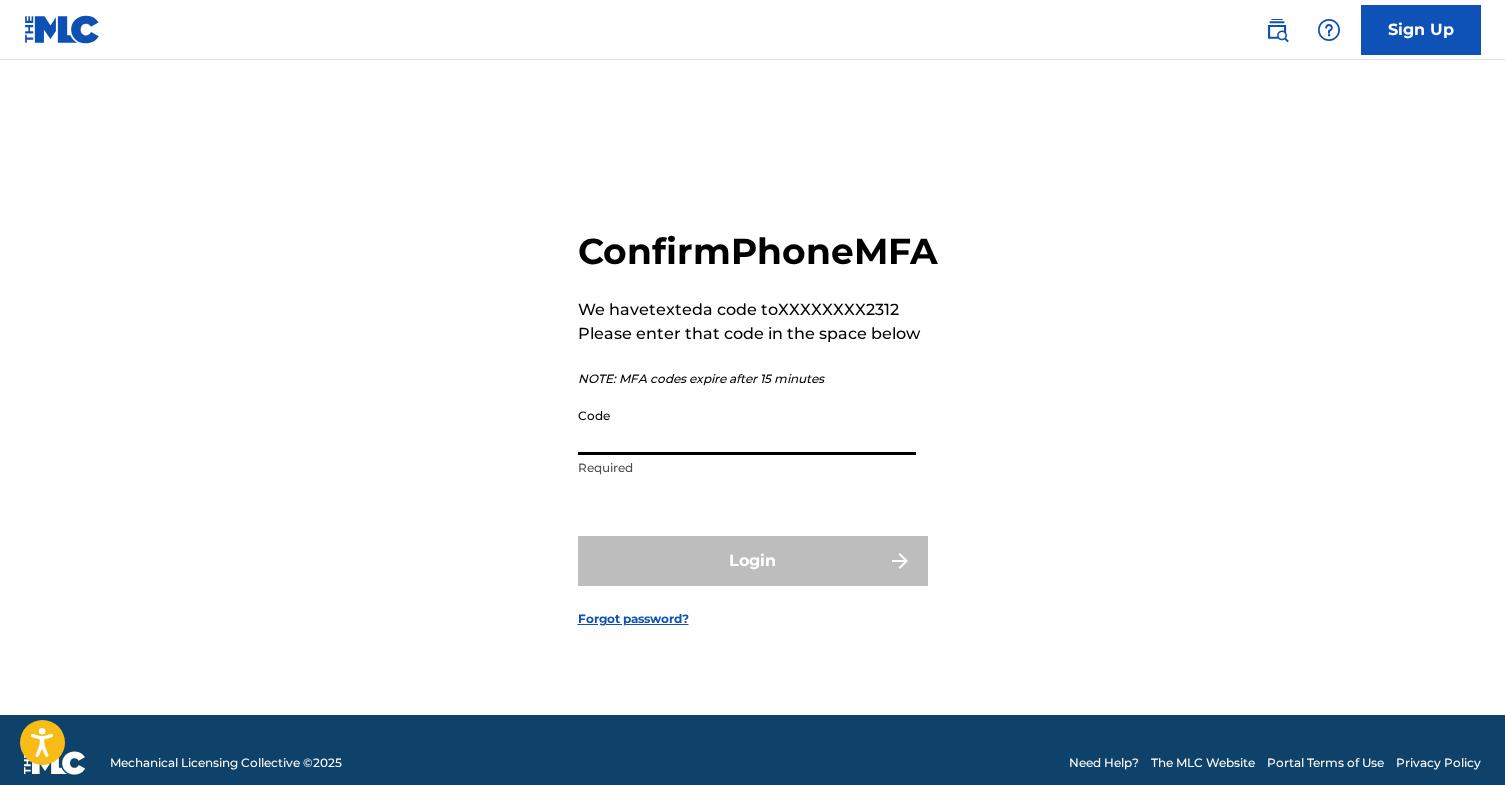 click on "Confirm  Phone   MFA We have  texted   a code to  XXXXXXXX2312 Please enter that code in the space below NOTE: MFA codes expire after 15 minutes Code Required Login Forgot password?" at bounding box center [753, 412] 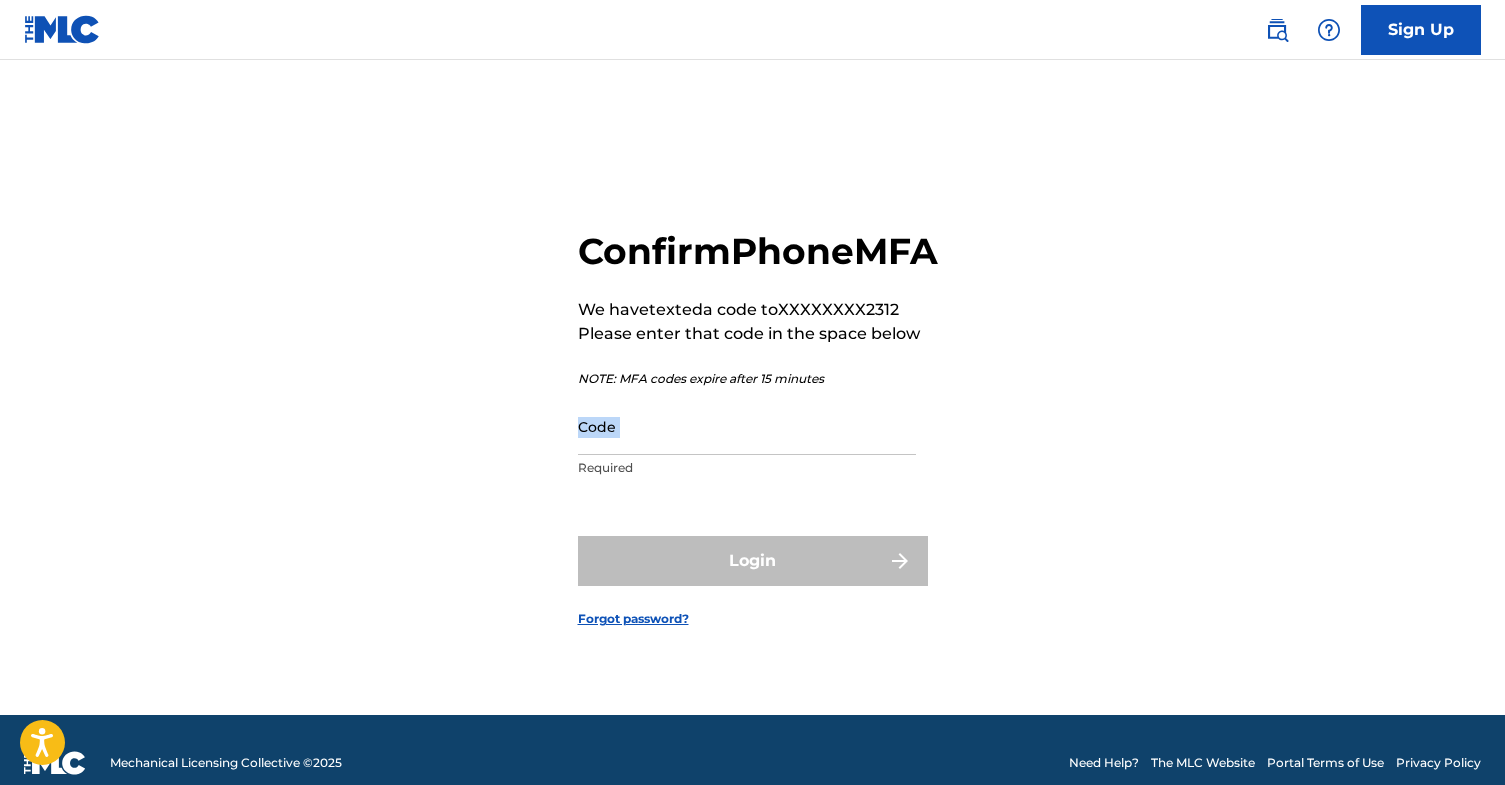 click on "Confirm  Phone   MFA We have  texted   a code to  XXXXXXXX2312 Please enter that code in the space below NOTE: MFA codes expire after 15 minutes Code Required Login Forgot password?" at bounding box center (753, 412) 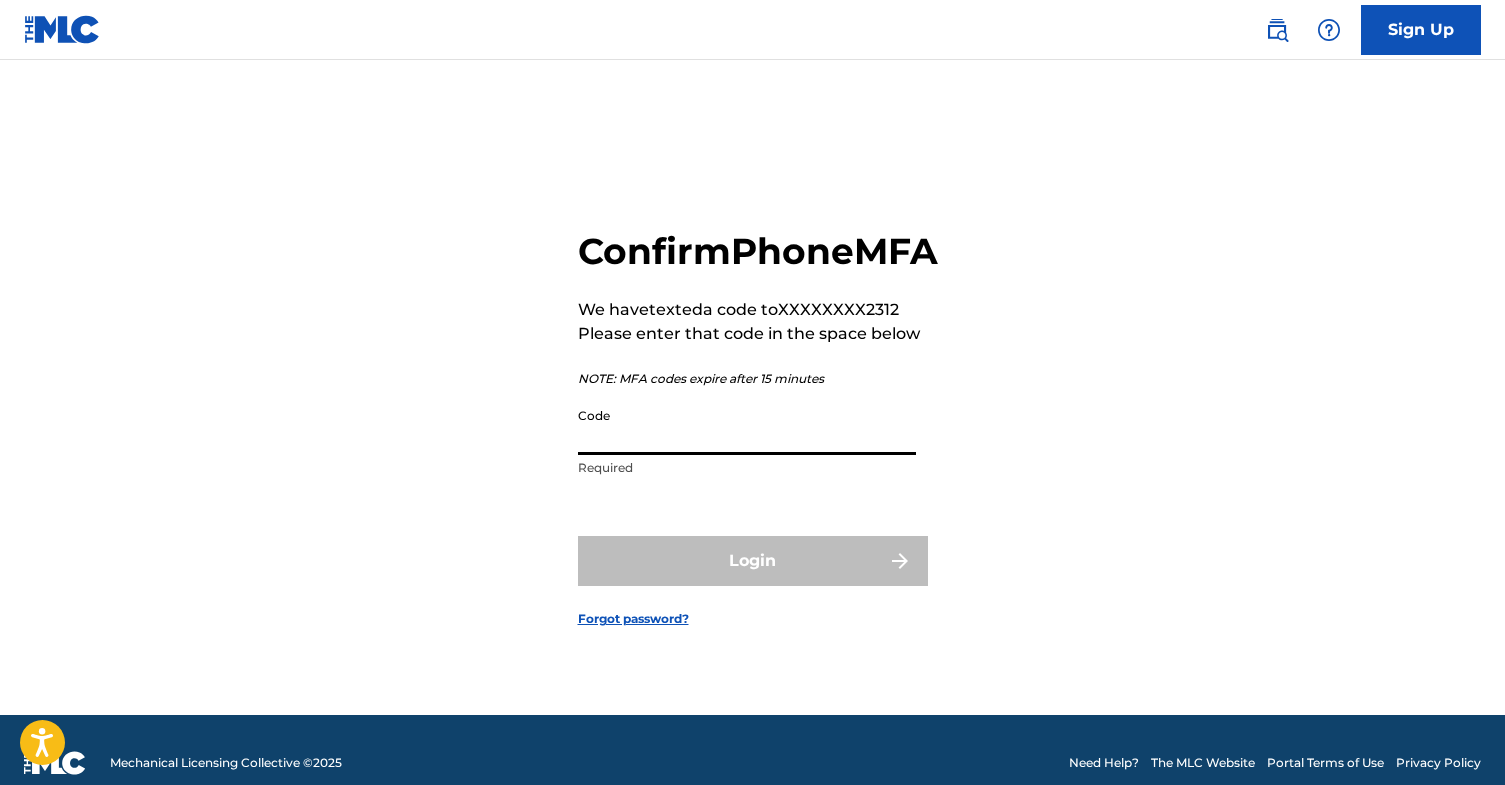 click on "Code" at bounding box center (747, 426) 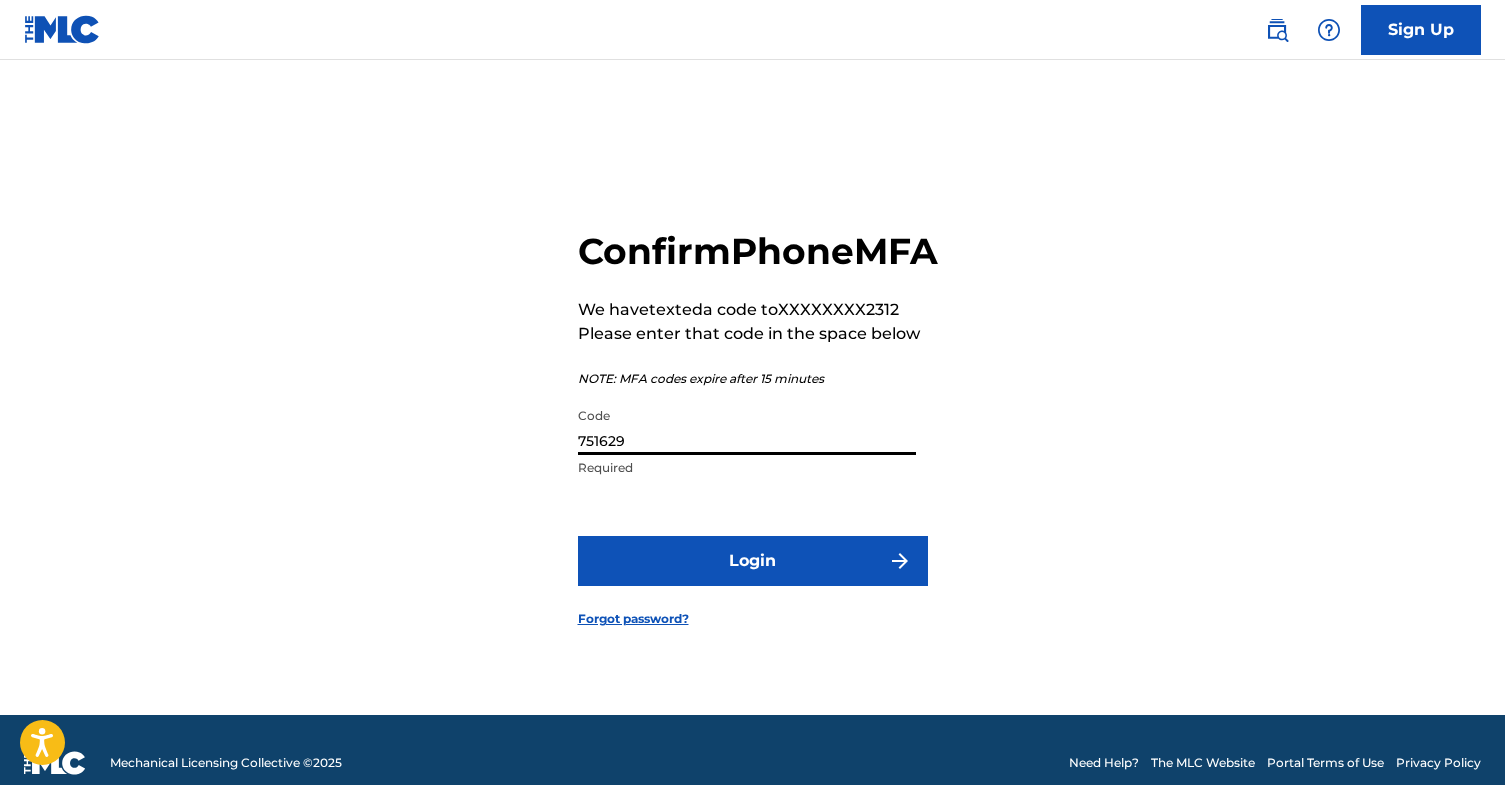 type on "751629" 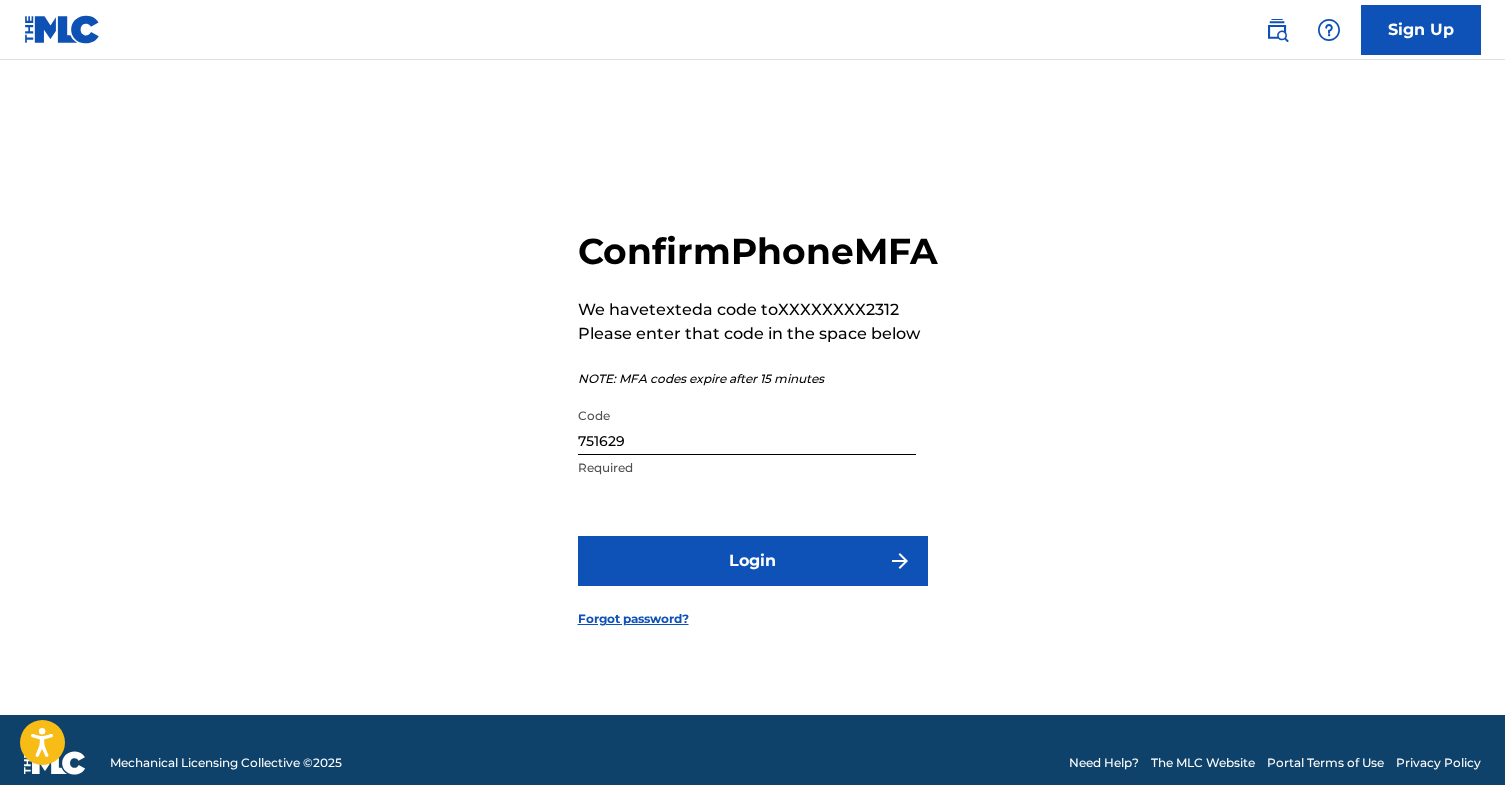 click on "Login" at bounding box center [753, 561] 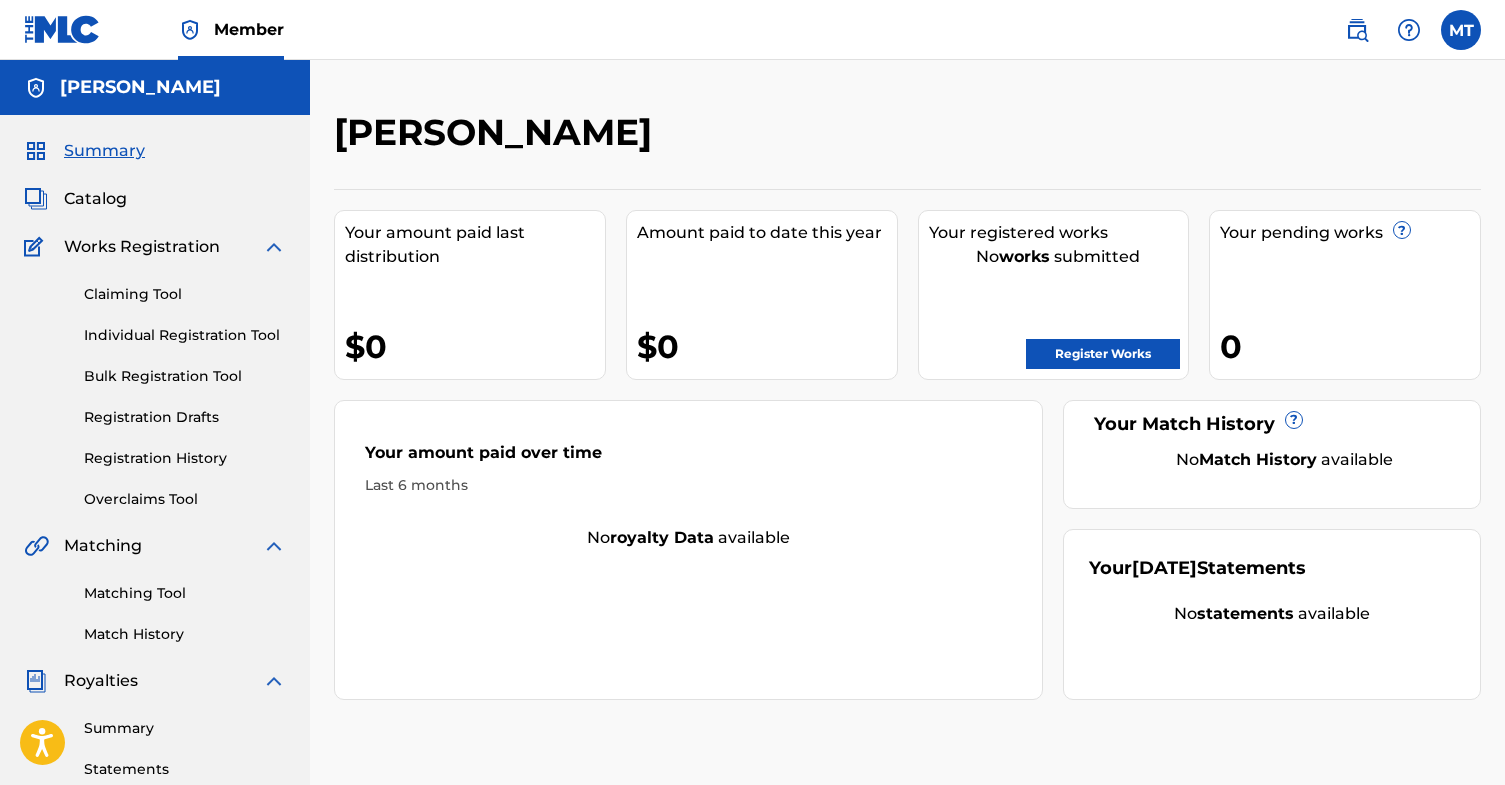 scroll, scrollTop: 0, scrollLeft: 0, axis: both 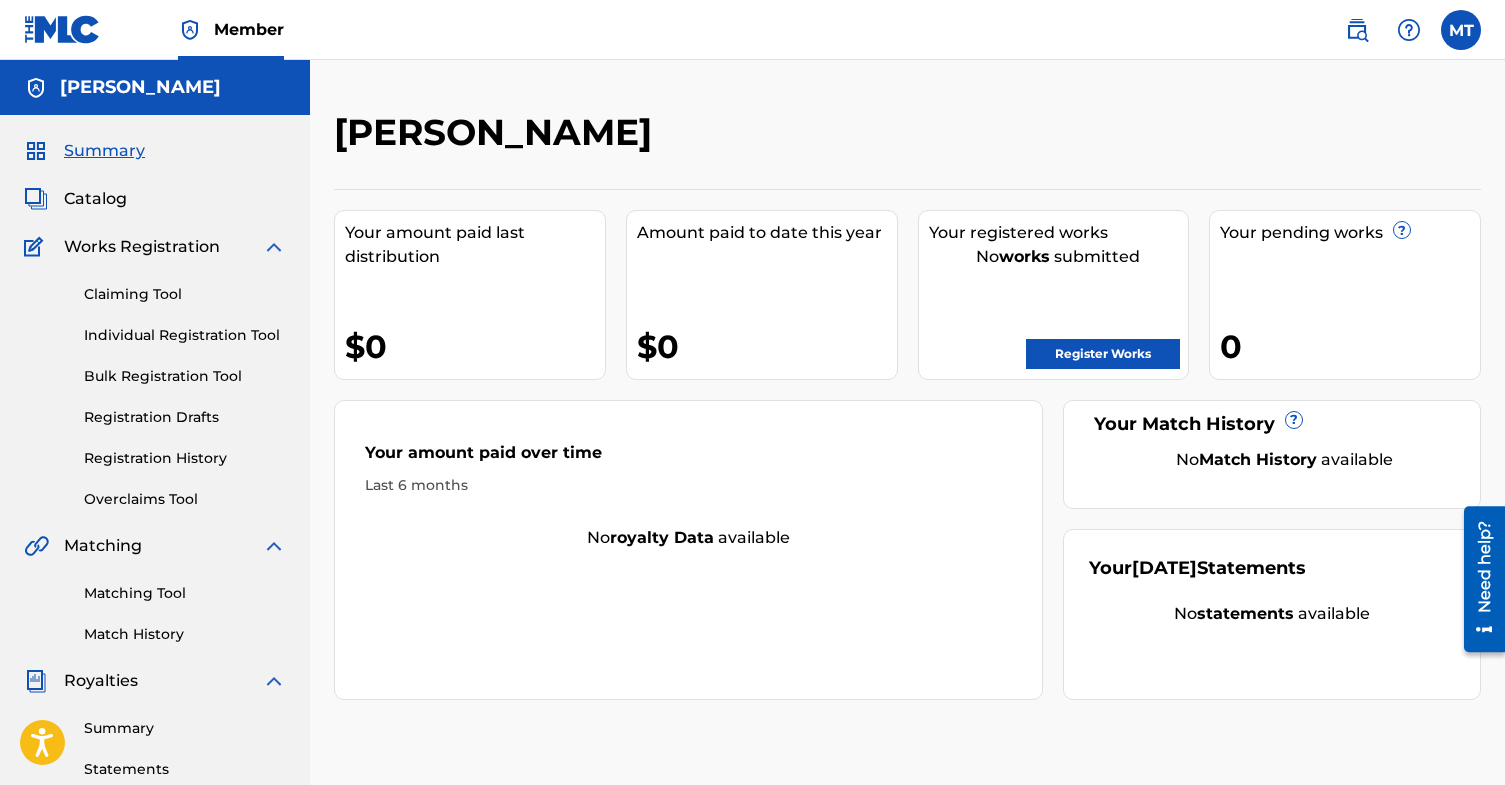 click on "Claiming Tool Individual Registration Tool Bulk Registration Tool Registration Drafts Registration History Overclaims Tool" at bounding box center (155, 384) 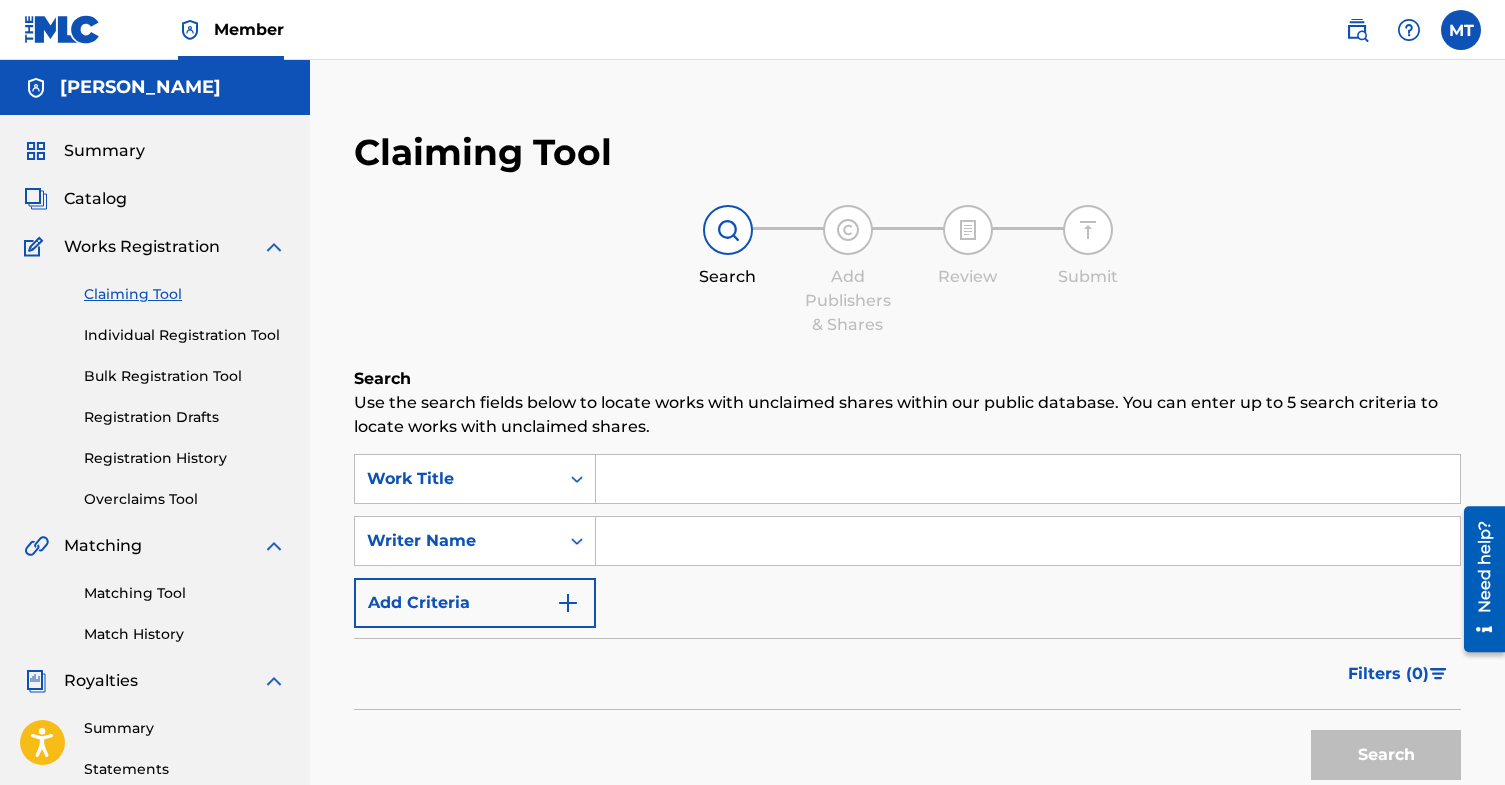 click on "Individual Registration Tool" at bounding box center (185, 335) 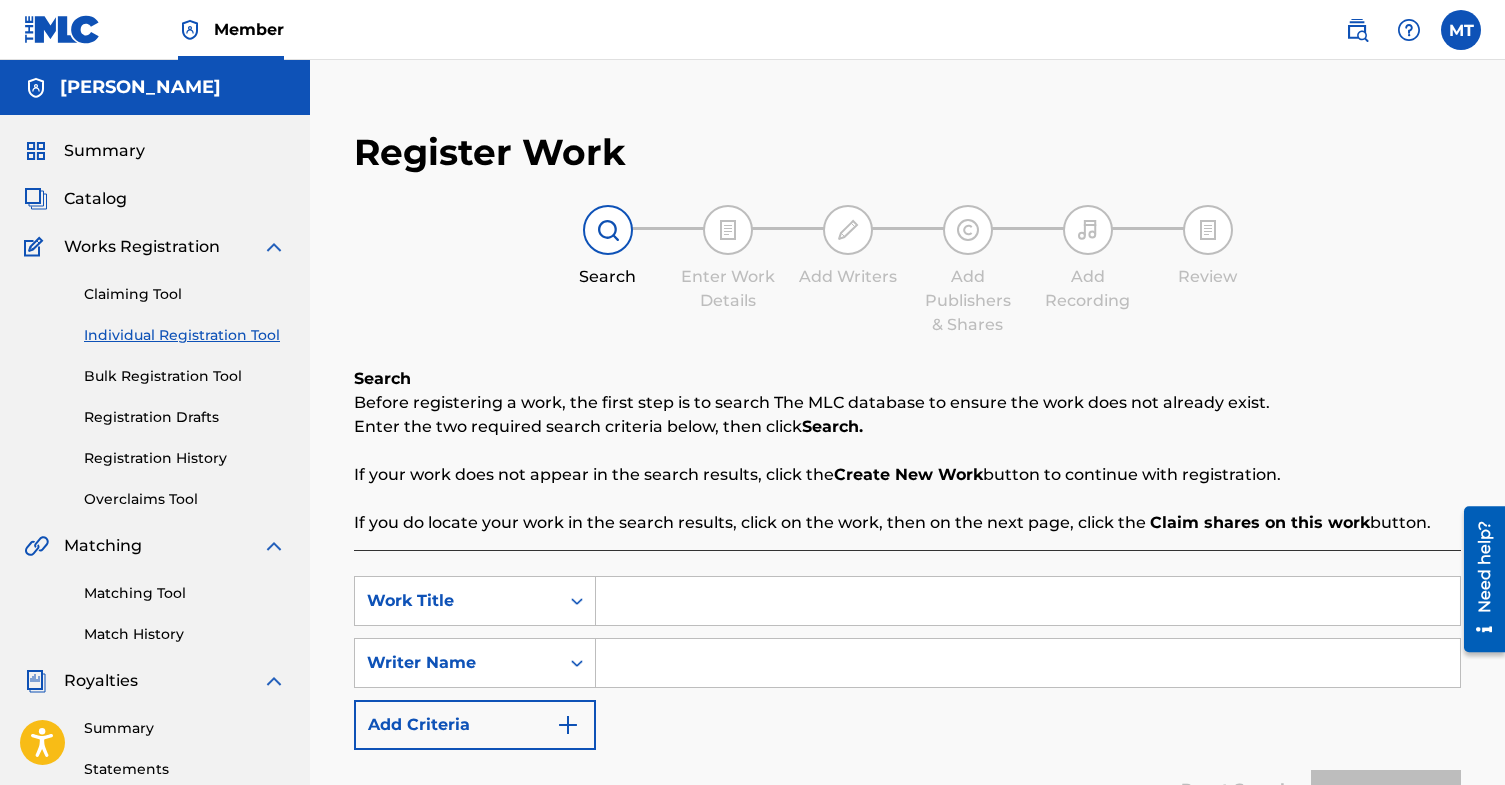 click on "Bulk Registration Tool" at bounding box center (185, 376) 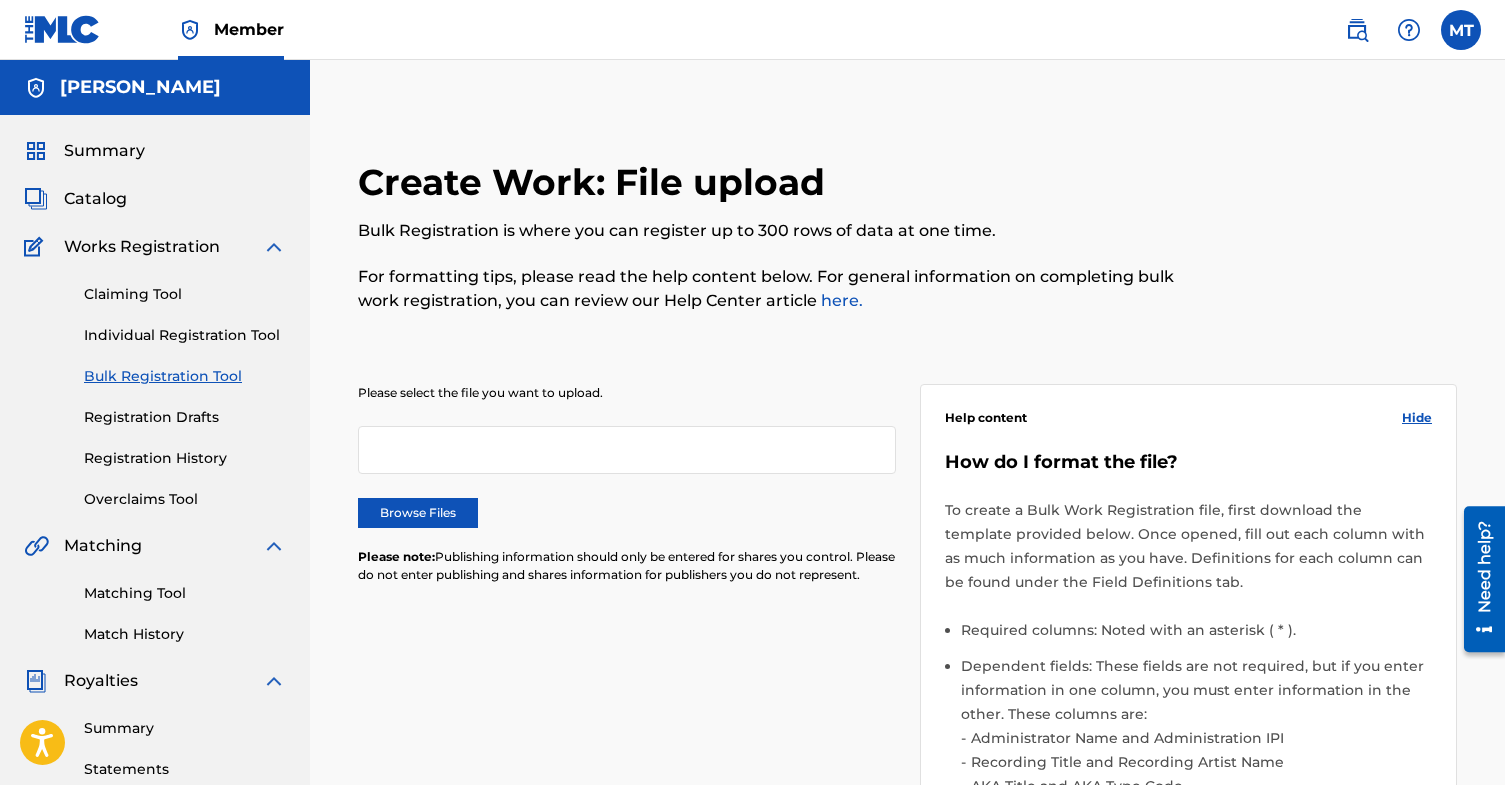 click on "Registration Drafts" at bounding box center [185, 417] 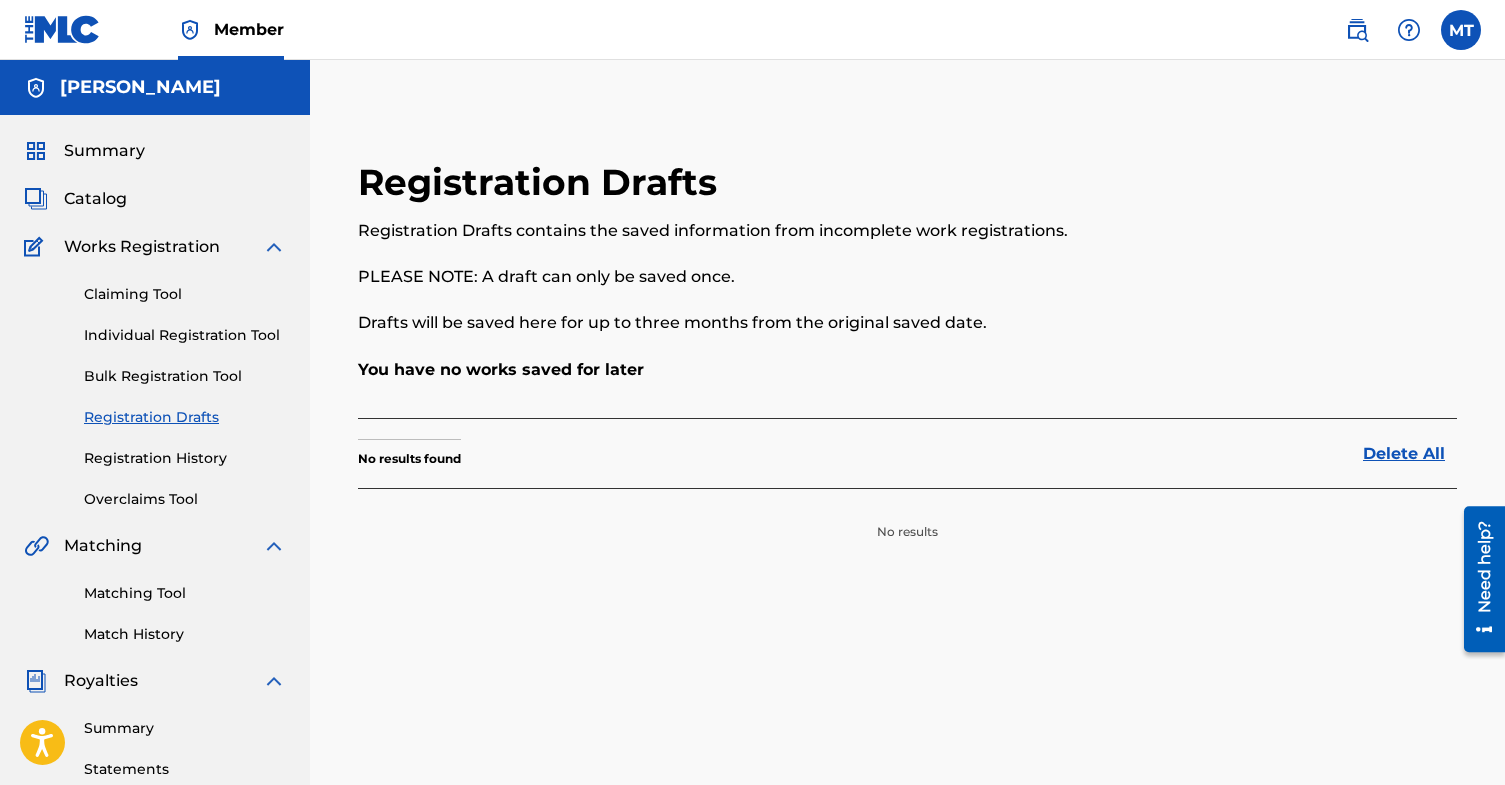 click on "Registration History" at bounding box center (185, 458) 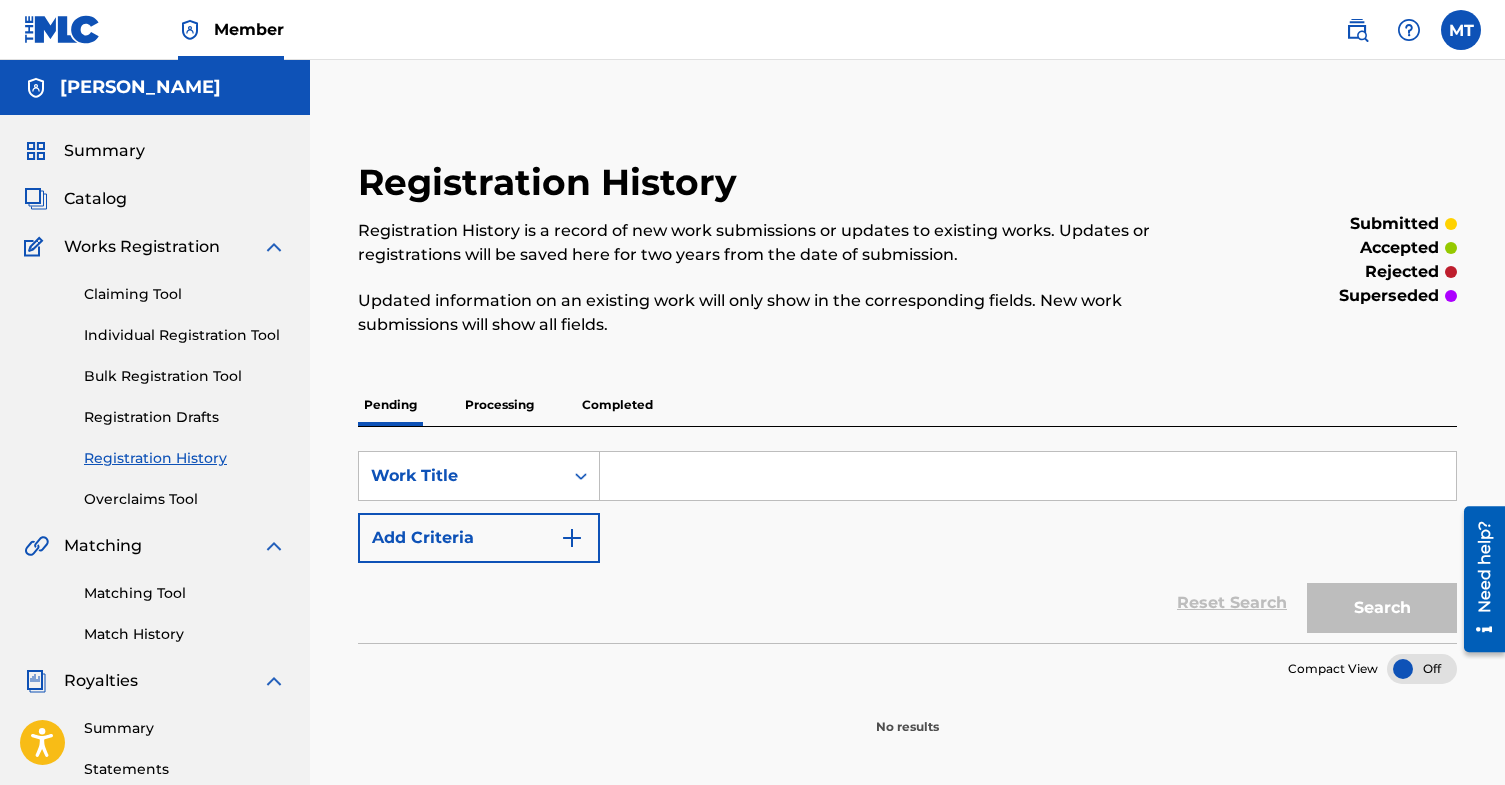 click on "Registration Drafts" at bounding box center [185, 417] 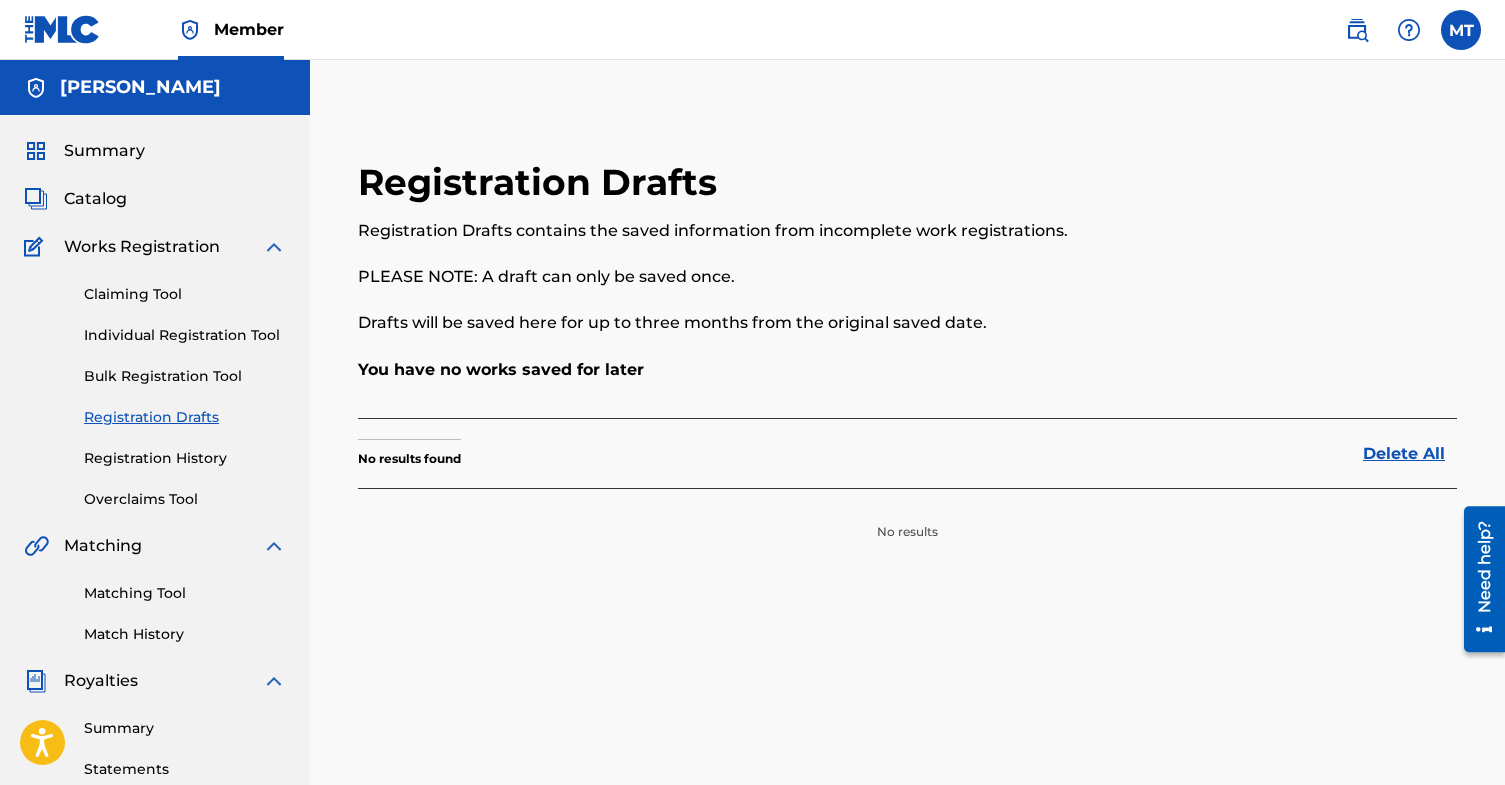 click on "Claiming Tool Individual Registration Tool Bulk Registration Tool Registration Drafts Registration History Overclaims Tool" at bounding box center (155, 384) 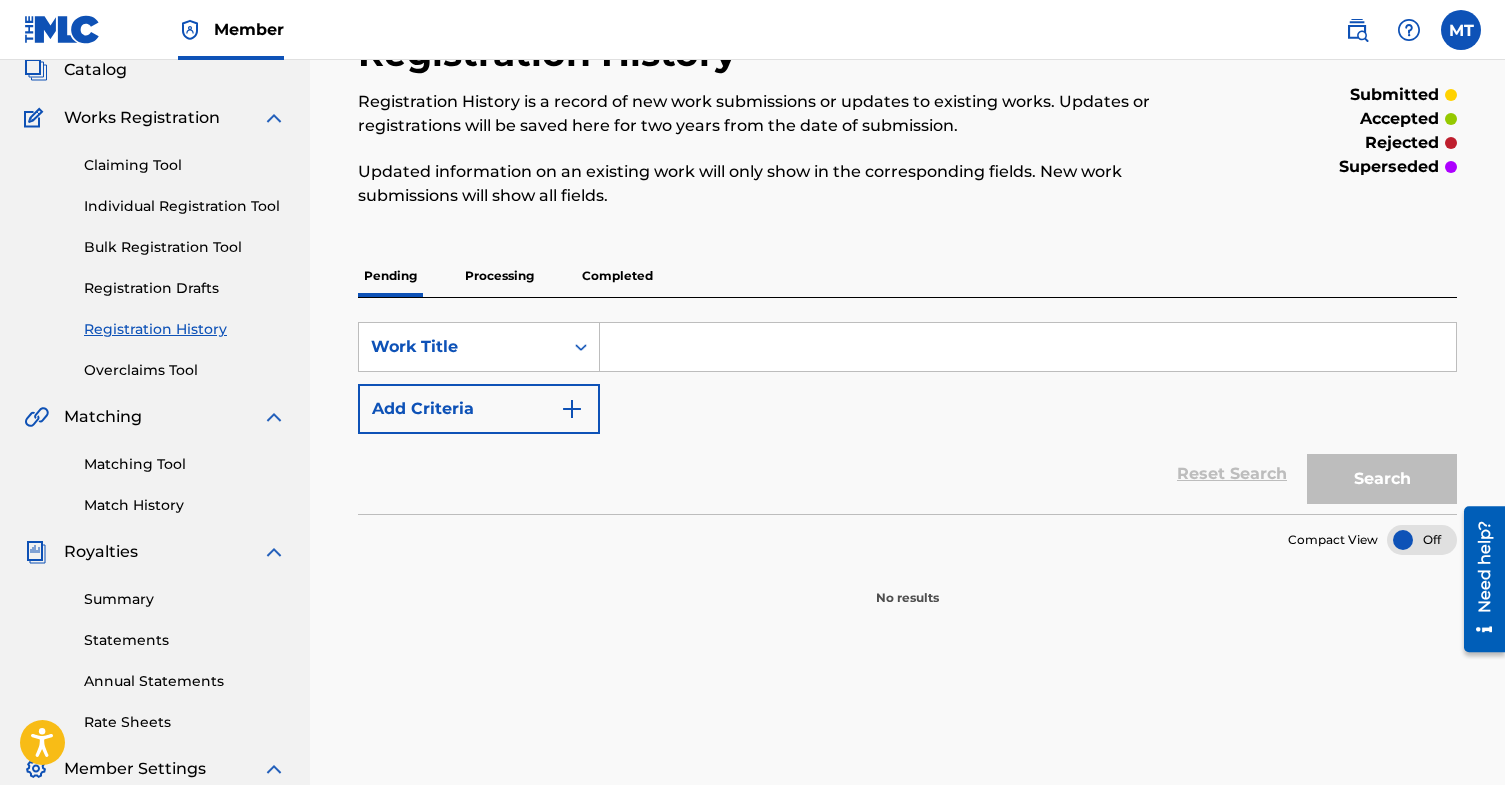scroll, scrollTop: 0, scrollLeft: 0, axis: both 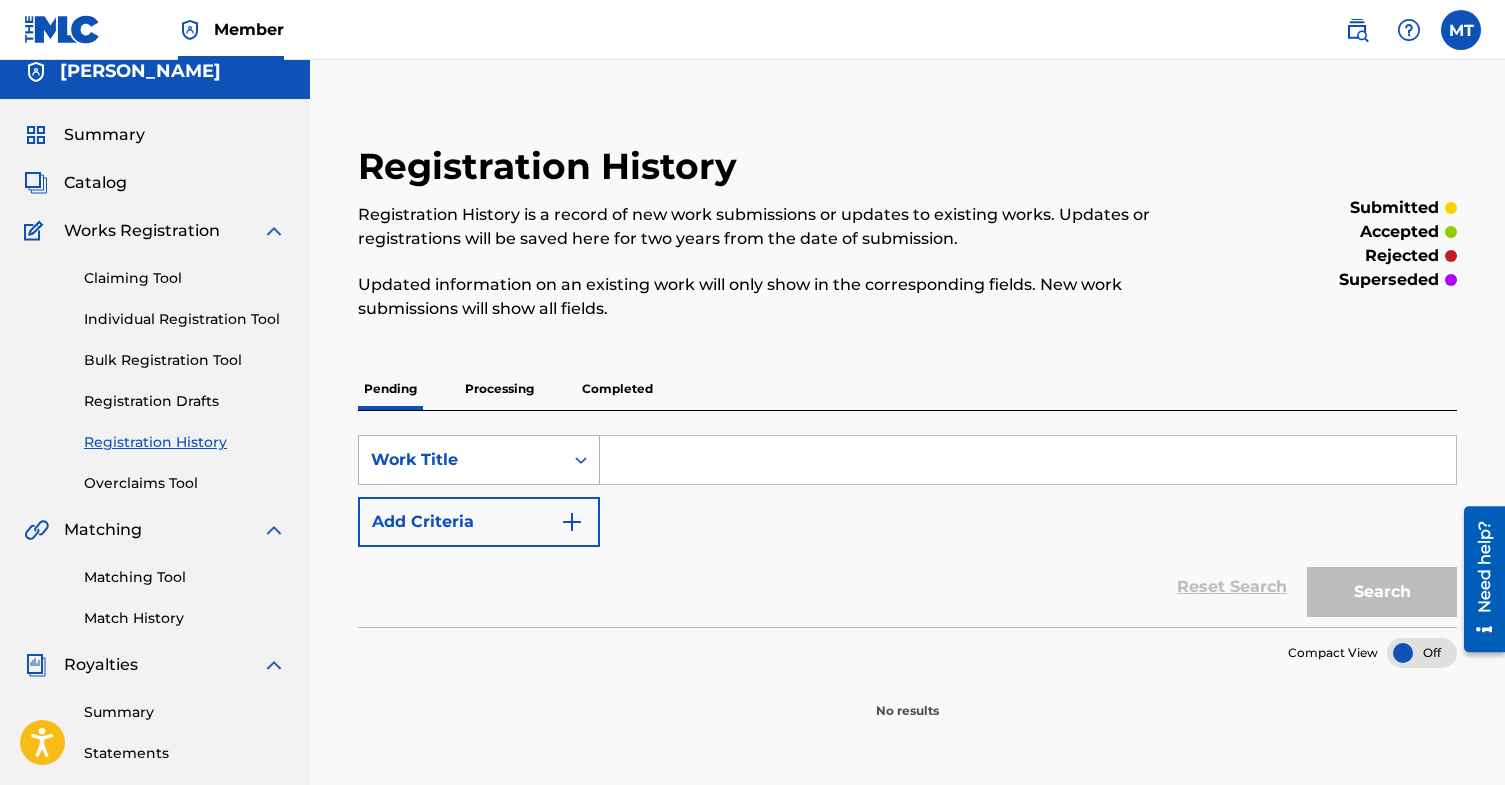 click on "Work Title" at bounding box center (461, 460) 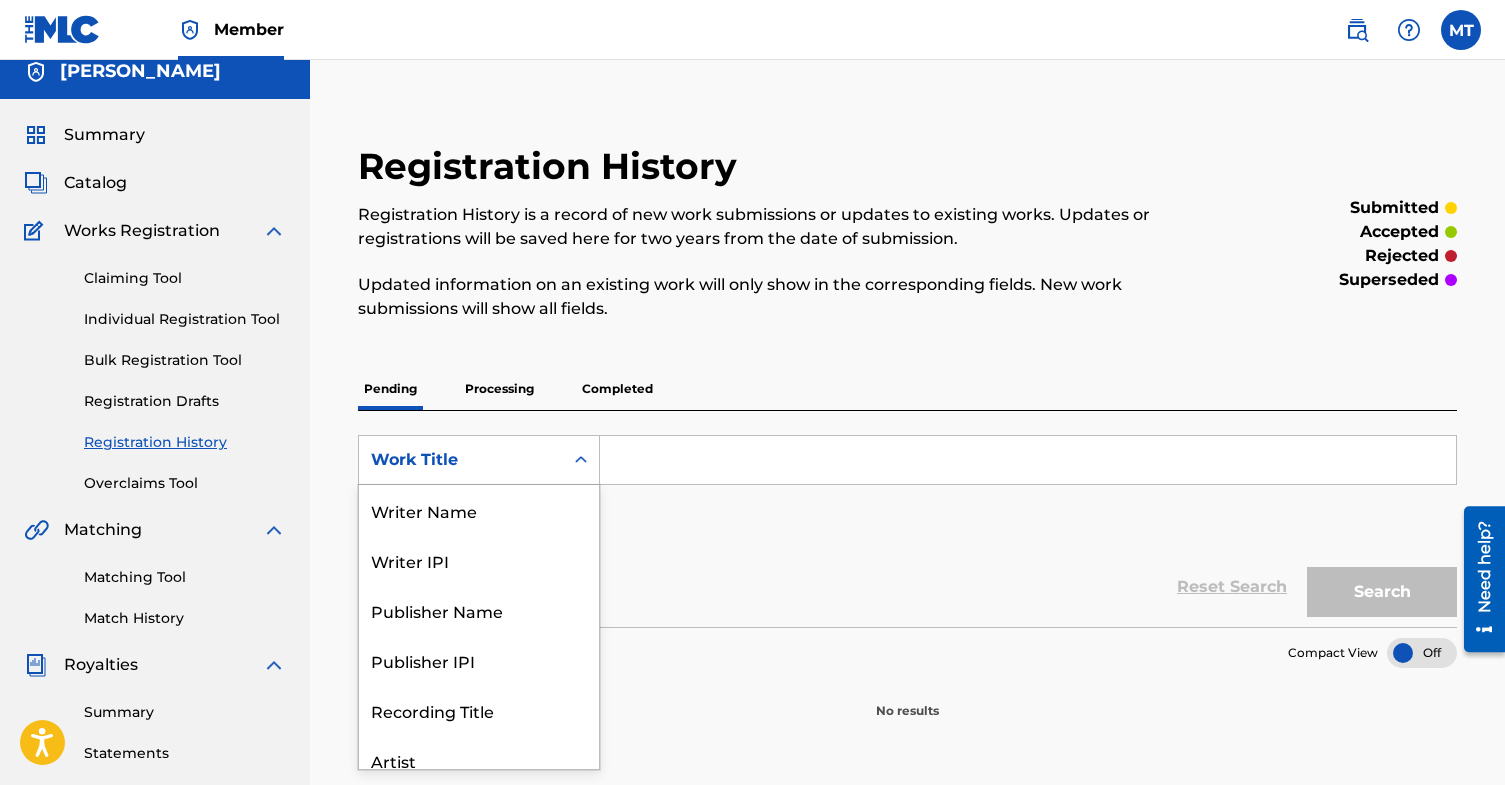 scroll, scrollTop: 17, scrollLeft: 0, axis: vertical 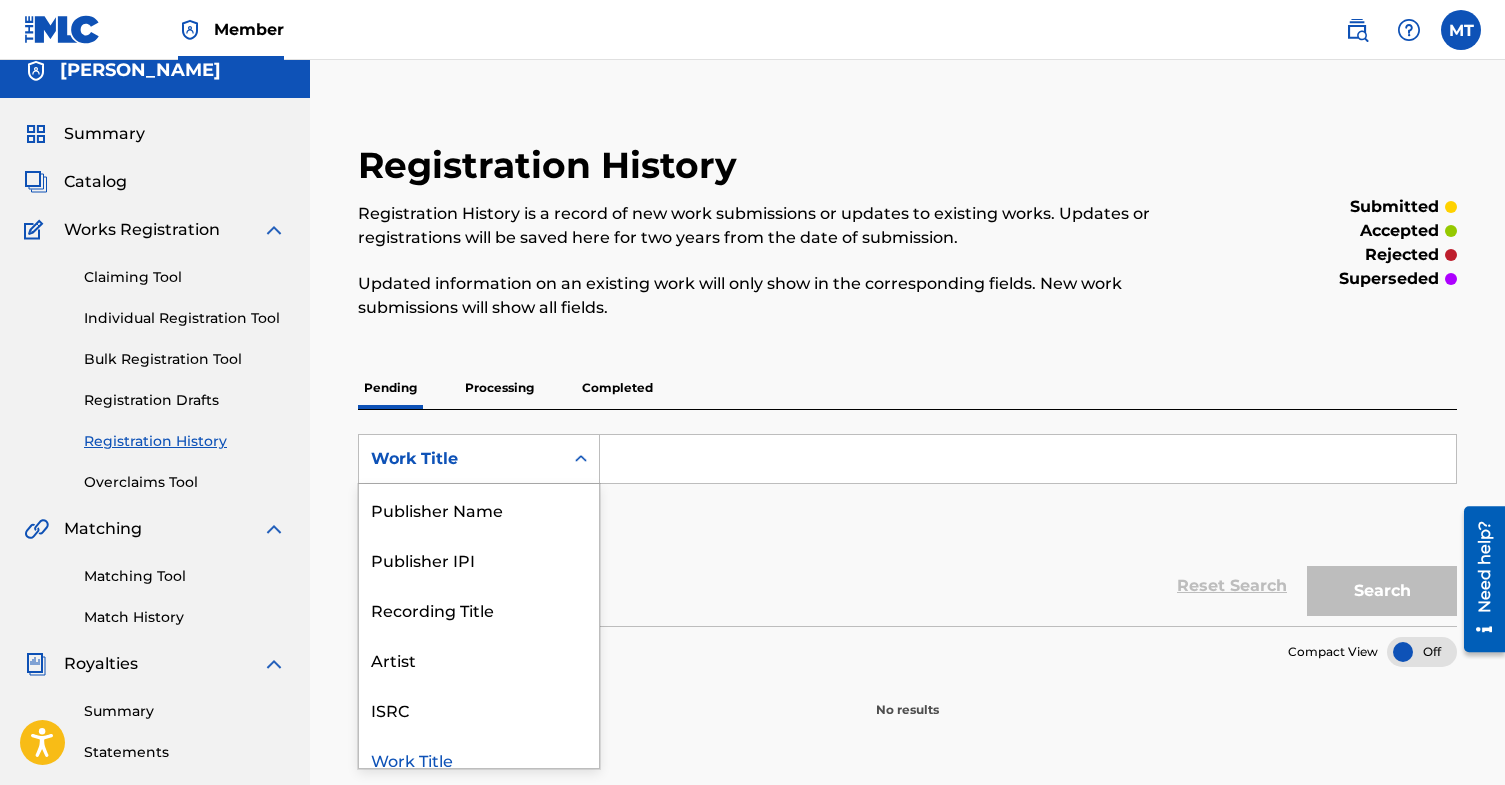 click on "Registration History is a record of new work submissions or updates to existing works. Updates or registrations will be saved here for two years from the date of submission. Updated information on an existing work will only show in the corresponding fields. New work submissions will show all fields." at bounding box center [781, 261] 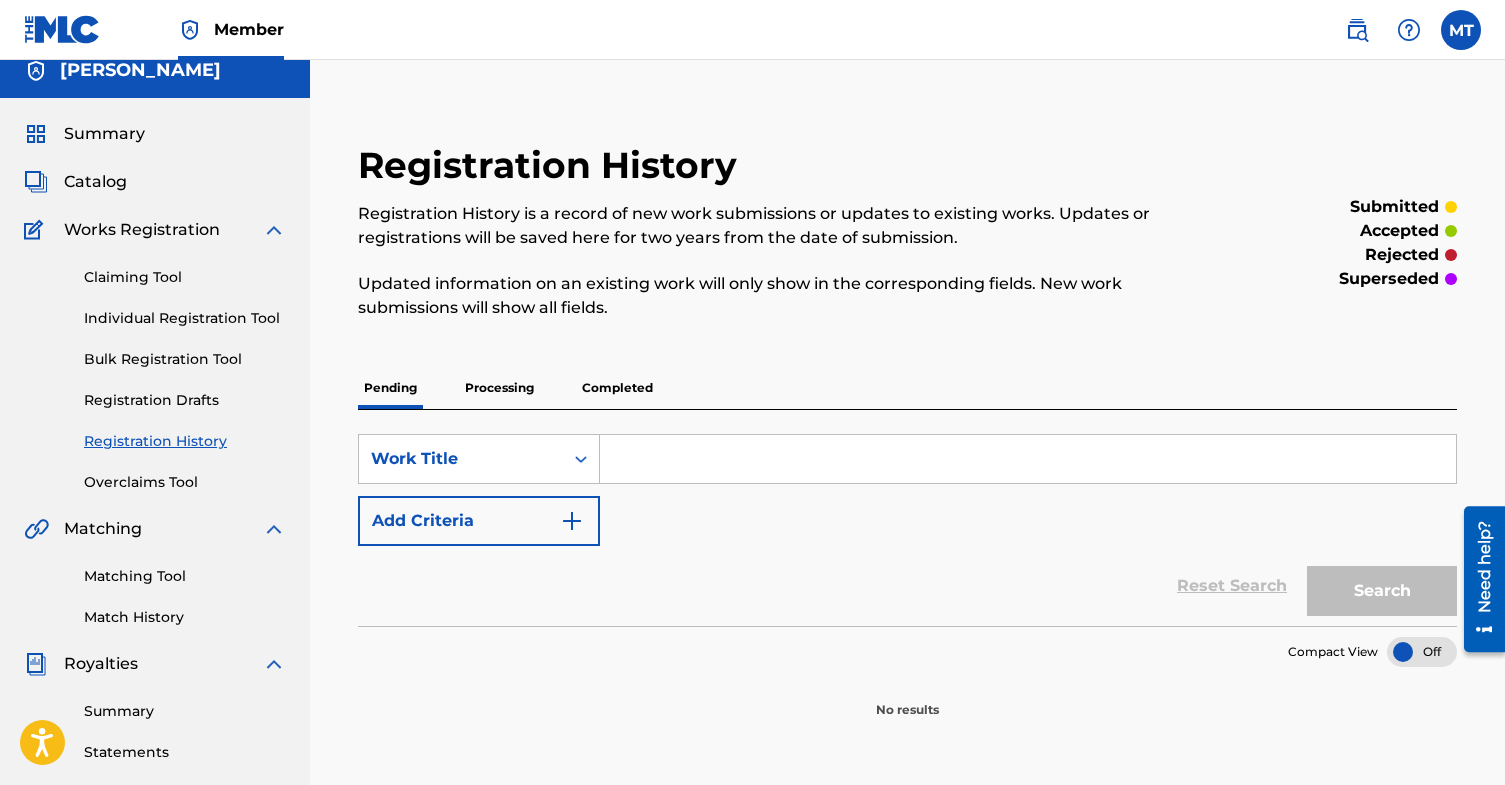 click on "Processing" at bounding box center [499, 388] 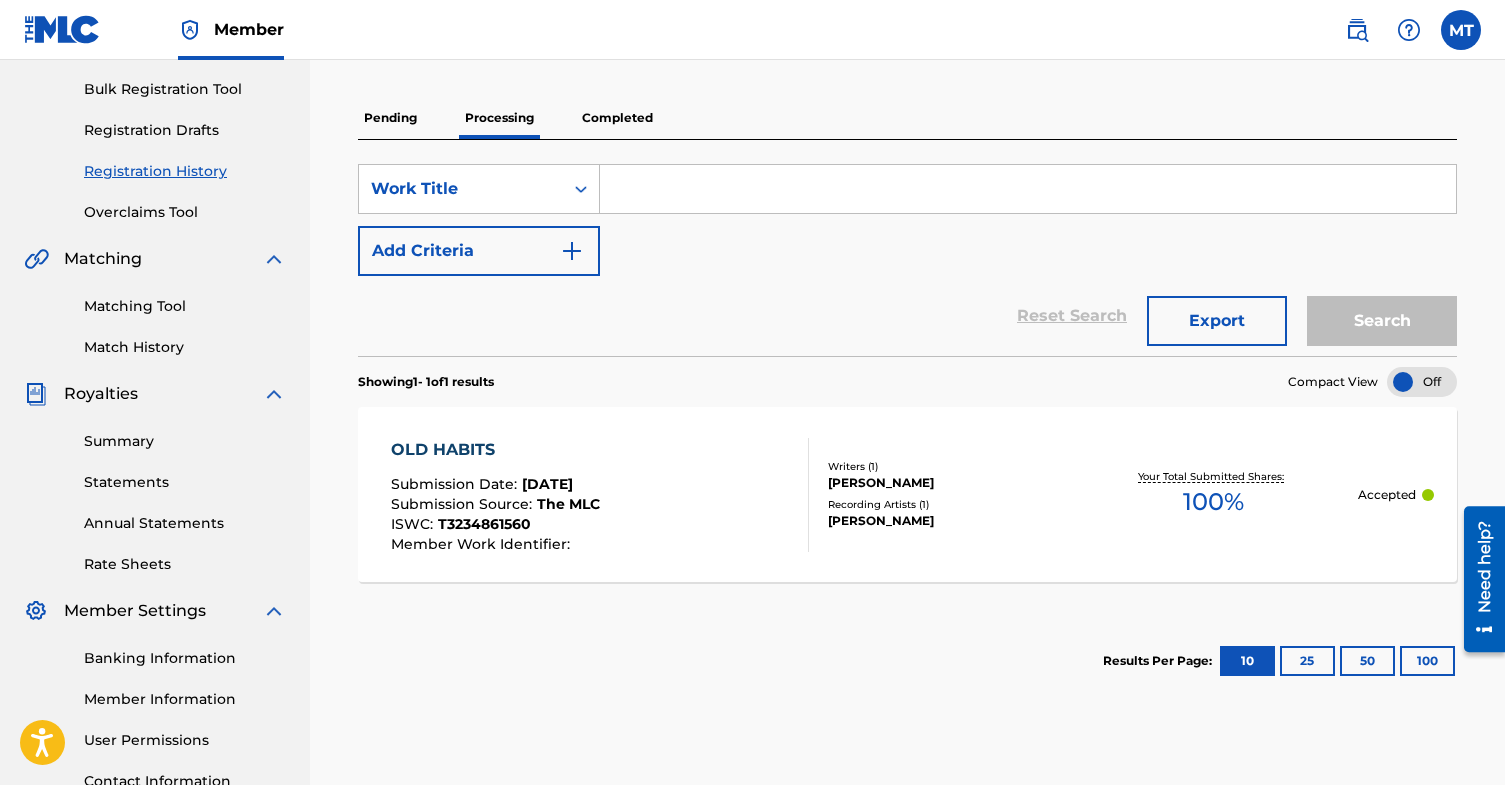 scroll, scrollTop: 298, scrollLeft: 0, axis: vertical 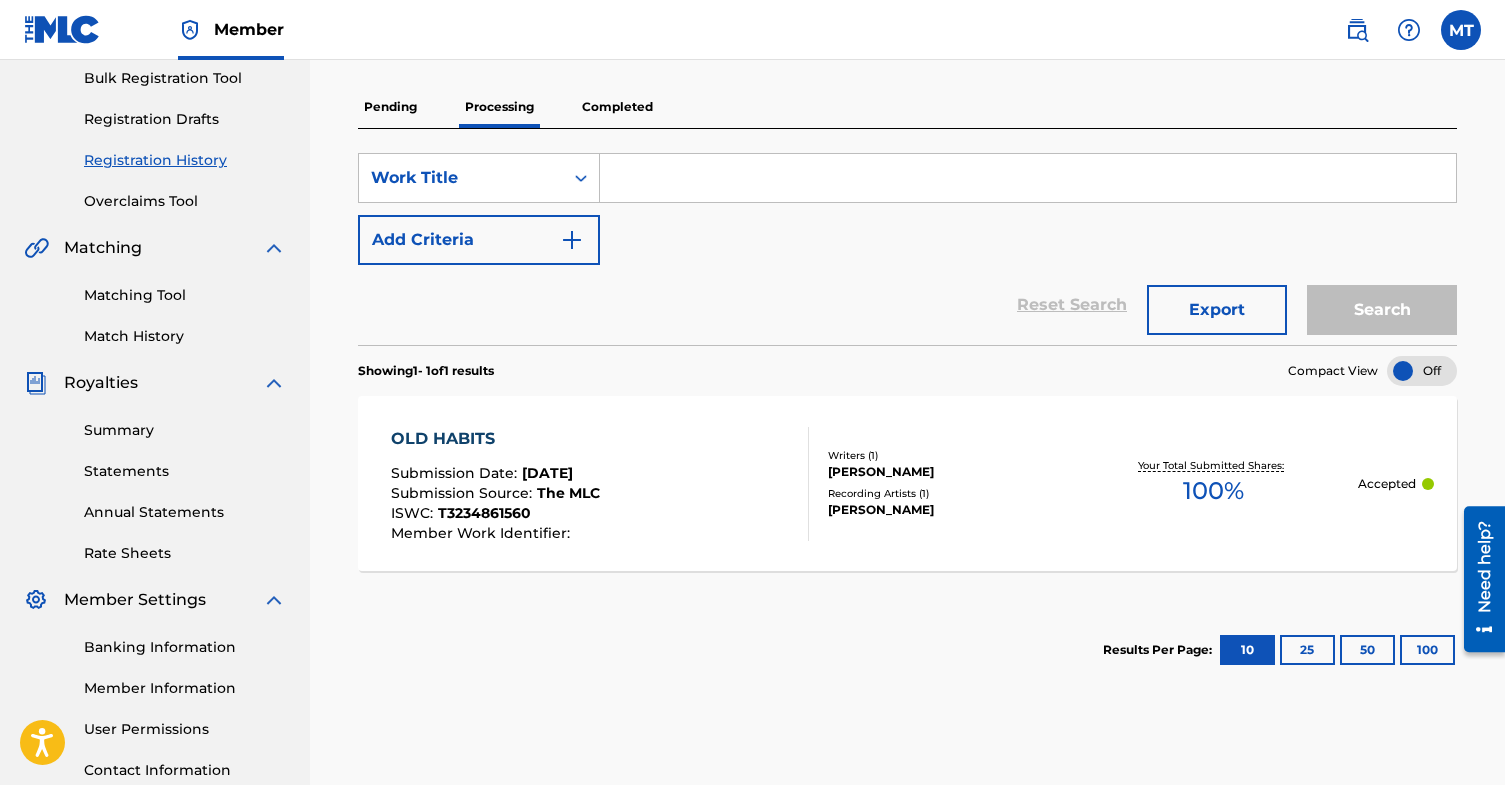 click on "OLD HABITS Submission Date : [DATE] Submission Source : The MLC ISWC : T3234861560 Member Work Identifier : Writers ( 1 ) [PERSON_NAME] Recording Artists ( 1 ) [PERSON_NAME] Your Total Submitted Shares: 100 %   Accepted" at bounding box center [907, 483] 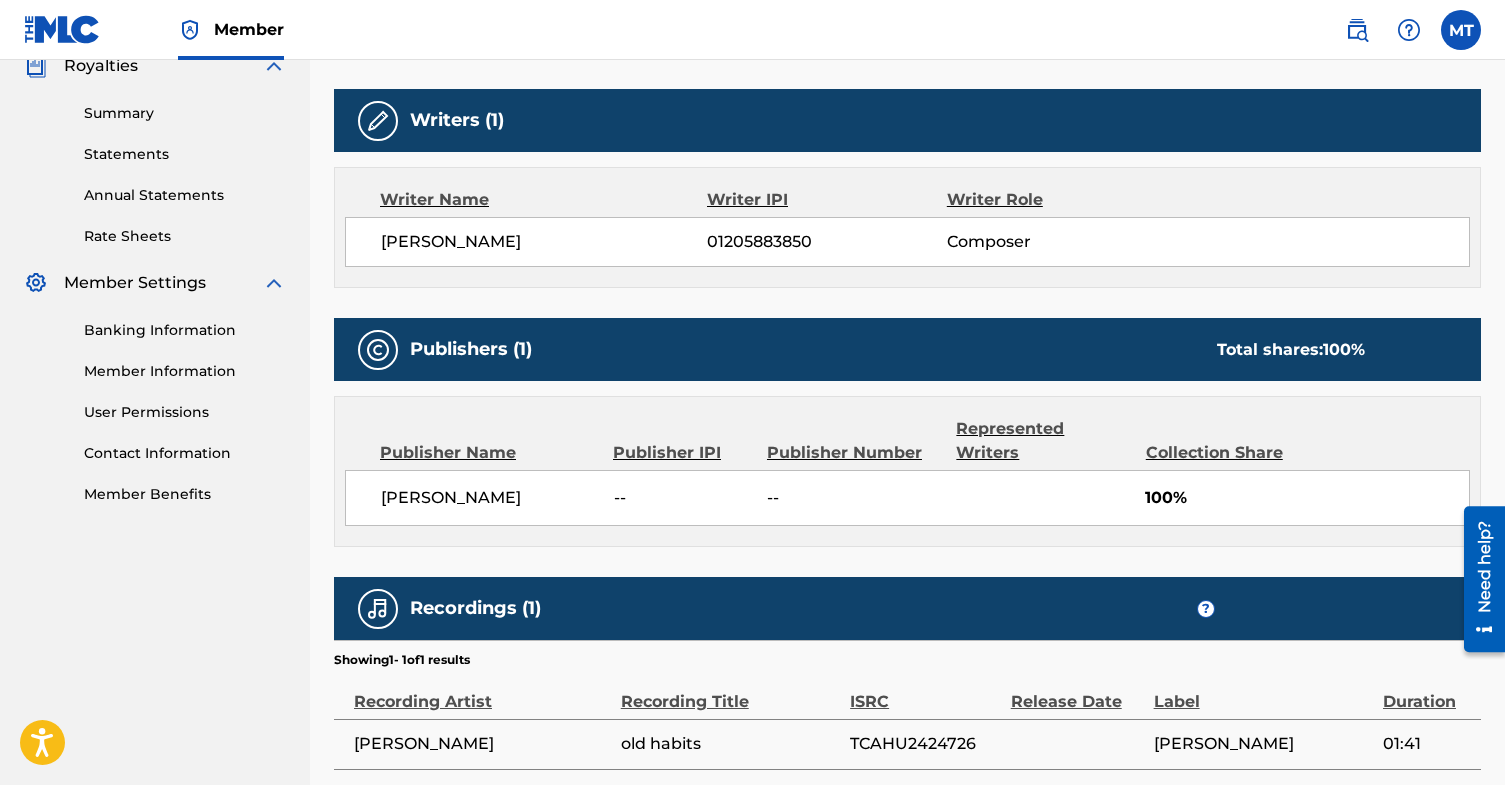 scroll, scrollTop: 0, scrollLeft: 0, axis: both 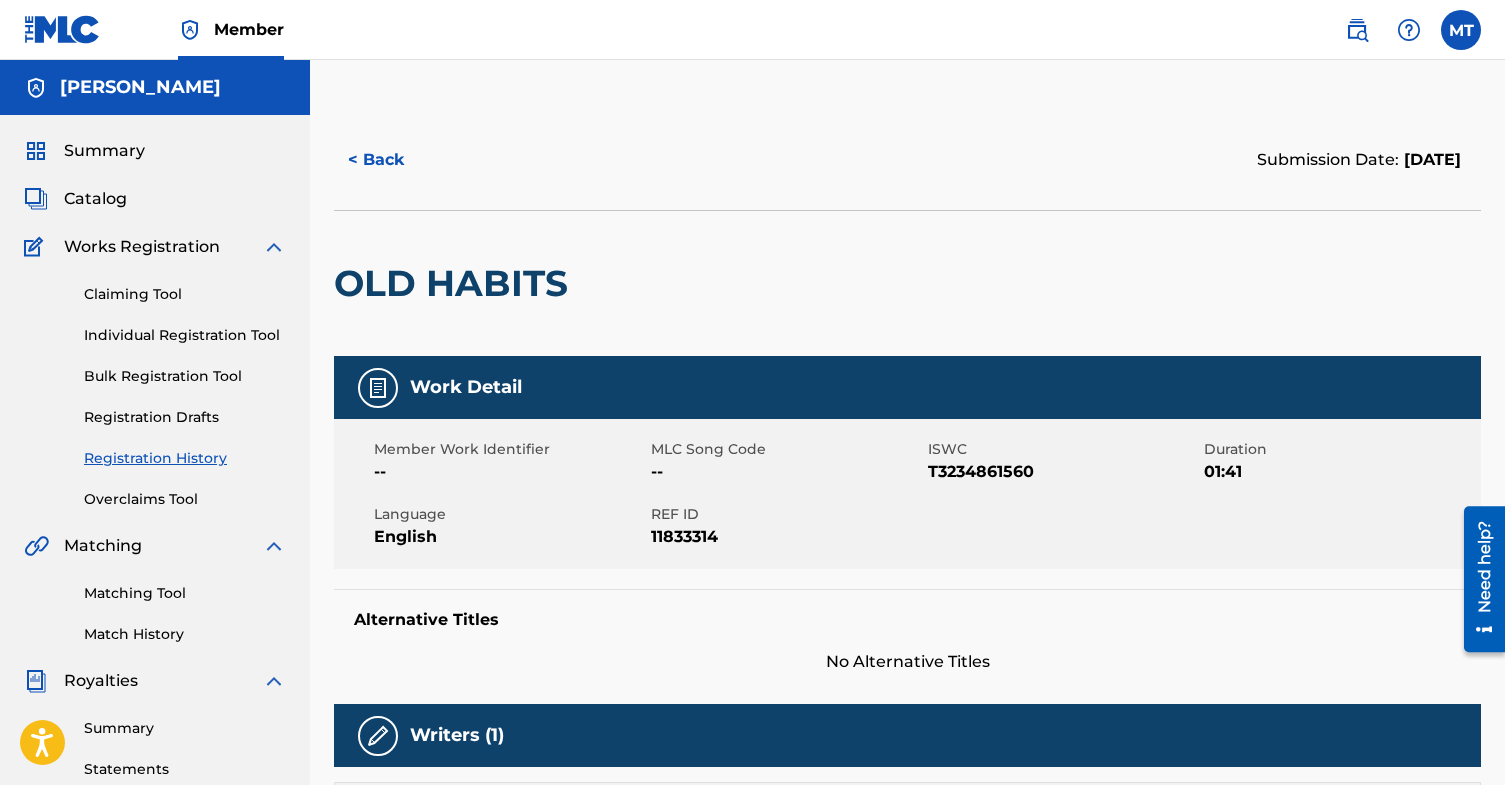 click on "Summary Catalog Works Registration Claiming Tool Individual Registration Tool Bulk Registration Tool Registration Drafts Registration History Overclaims Tool Matching Matching Tool Match History Royalties Summary Statements Annual Statements Rate Sheets Member Settings Banking Information Member Information User Permissions Contact Information Member Benefits" at bounding box center (155, 629) 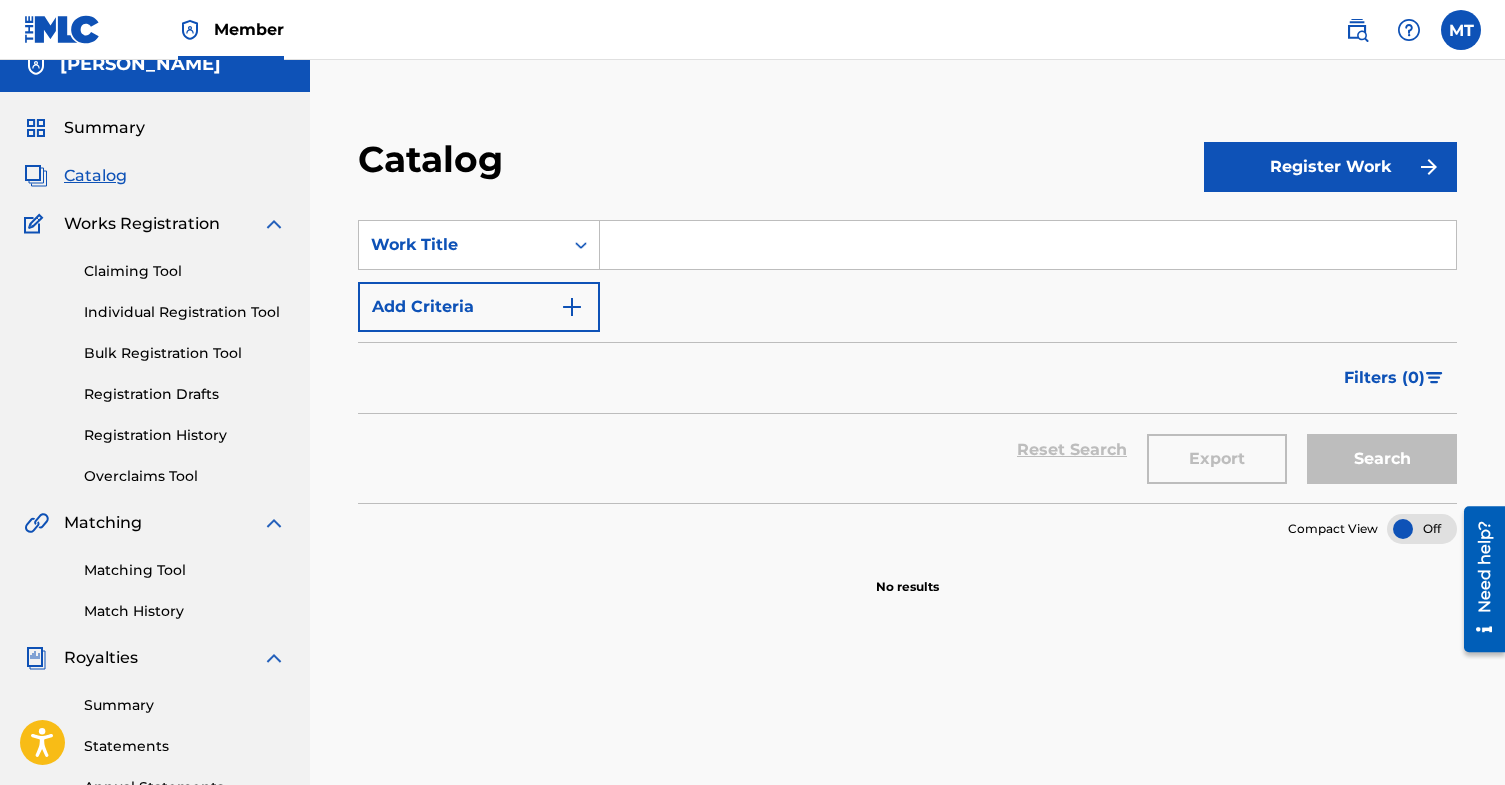 scroll, scrollTop: 0, scrollLeft: 0, axis: both 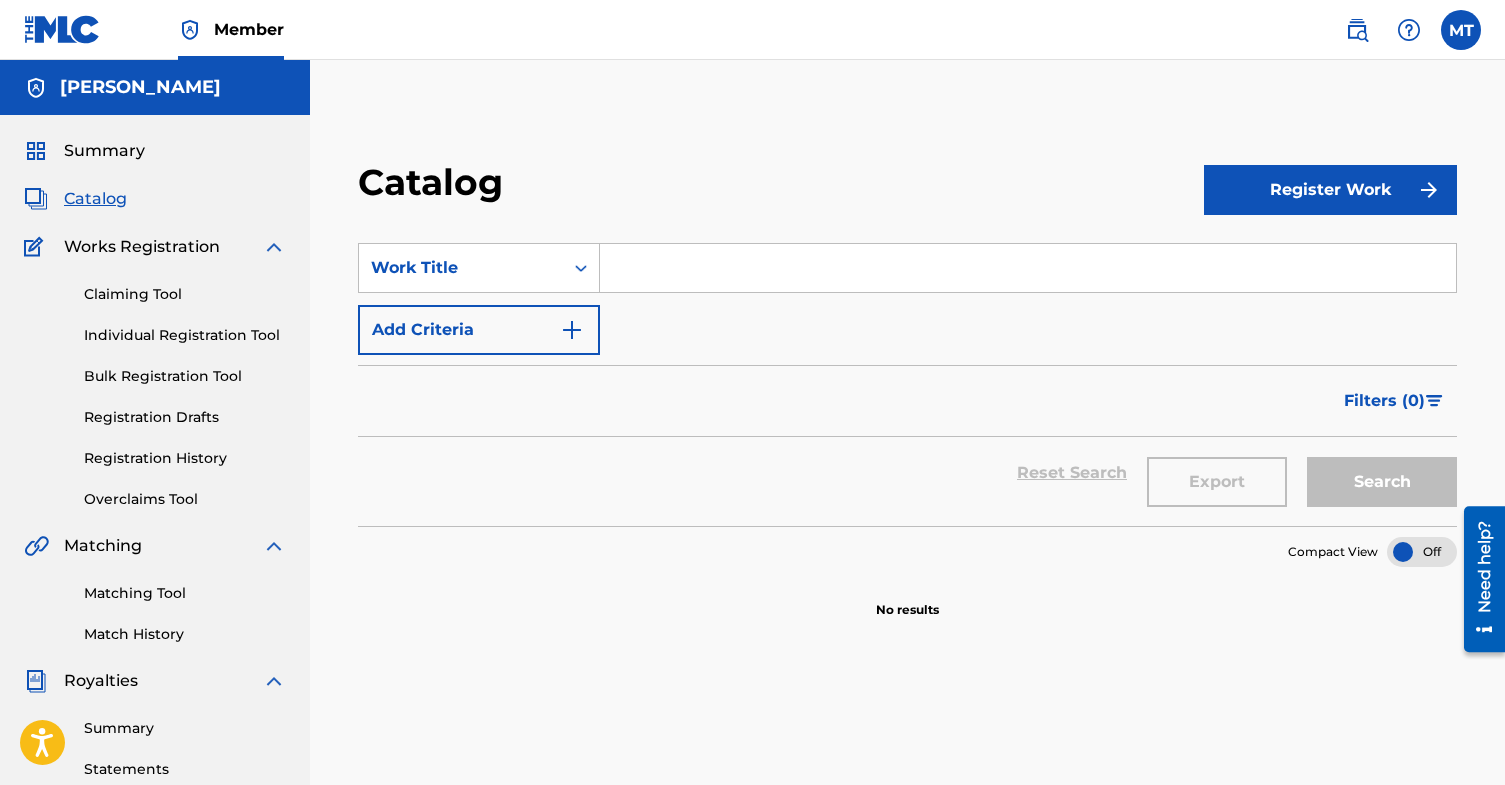 click on "Claiming Tool Individual Registration Tool Bulk Registration Tool Registration Drafts Registration History Overclaims Tool" at bounding box center (155, 384) 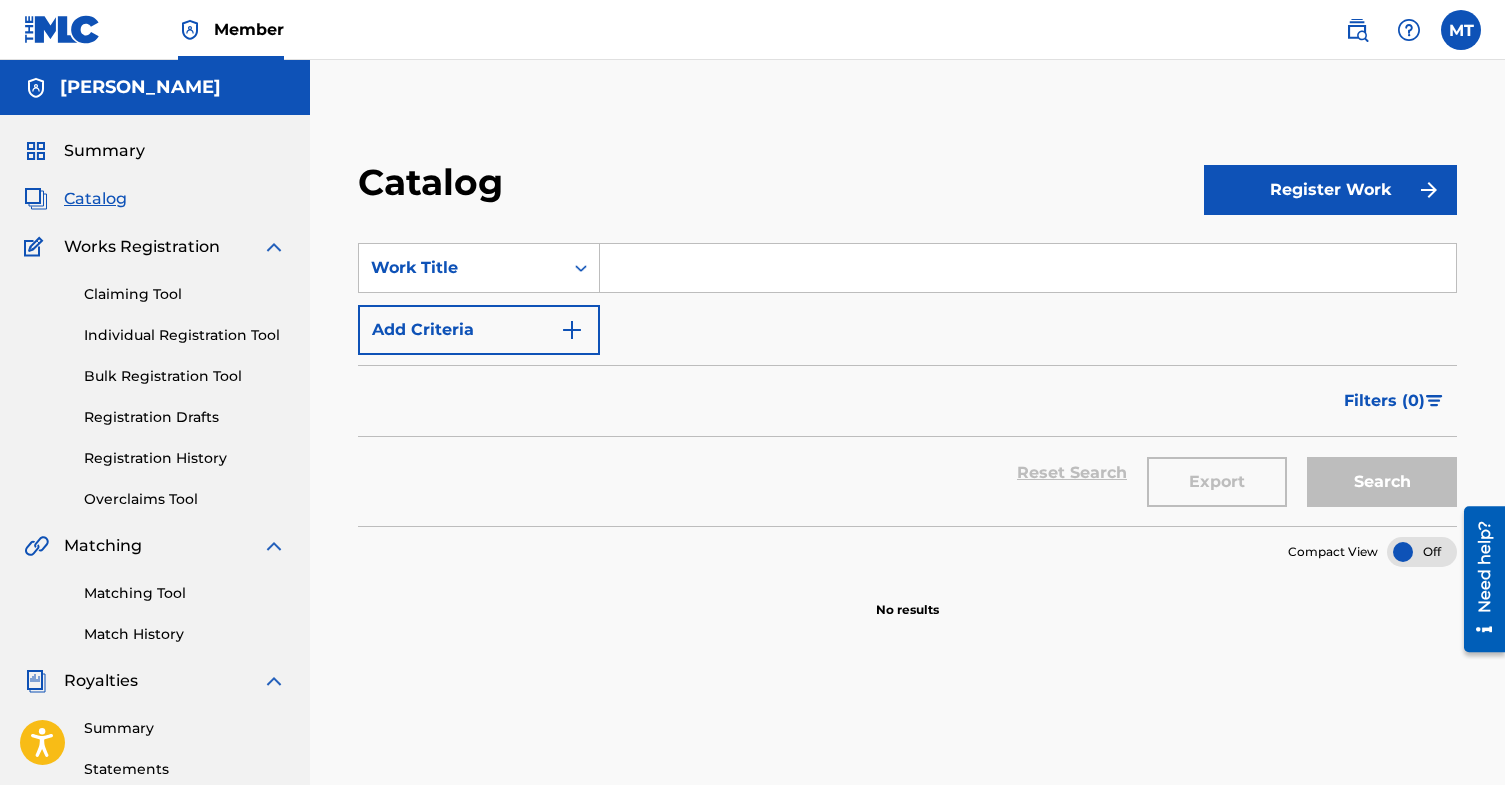 click on "Summary" at bounding box center (104, 151) 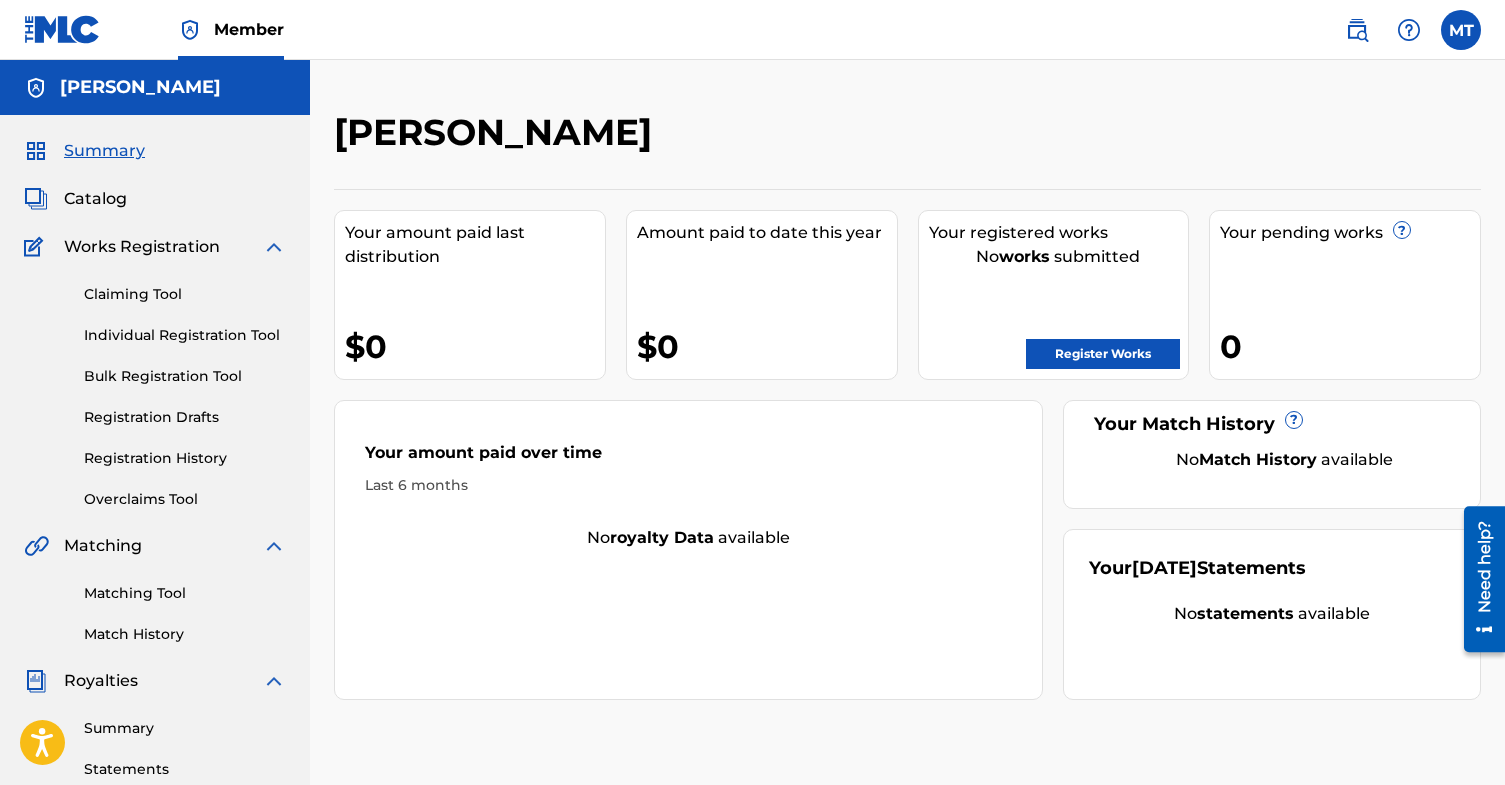 click on "Your pending works   ?" at bounding box center (1350, 233) 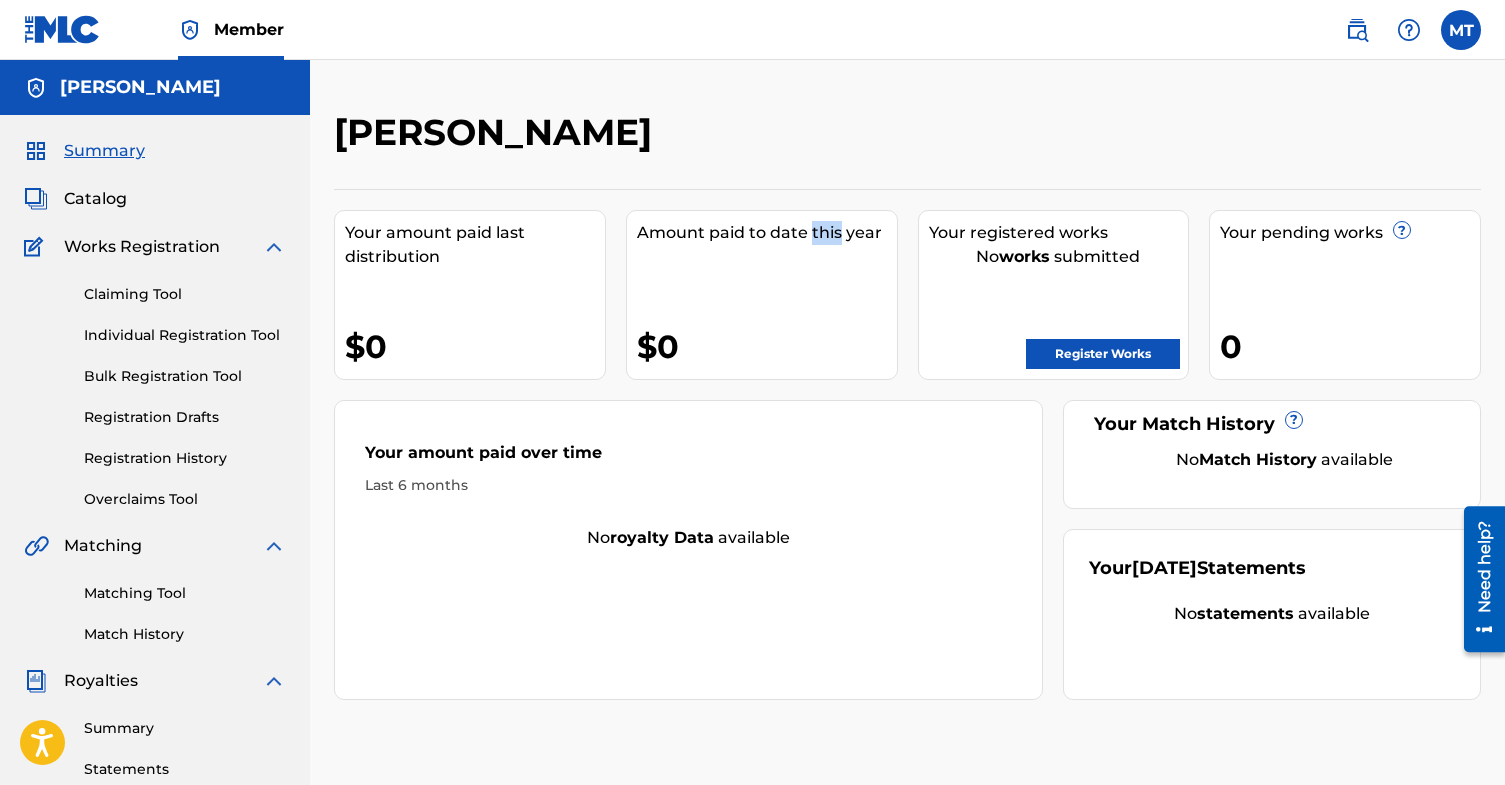 click on "Amount paid to date this year" at bounding box center [767, 233] 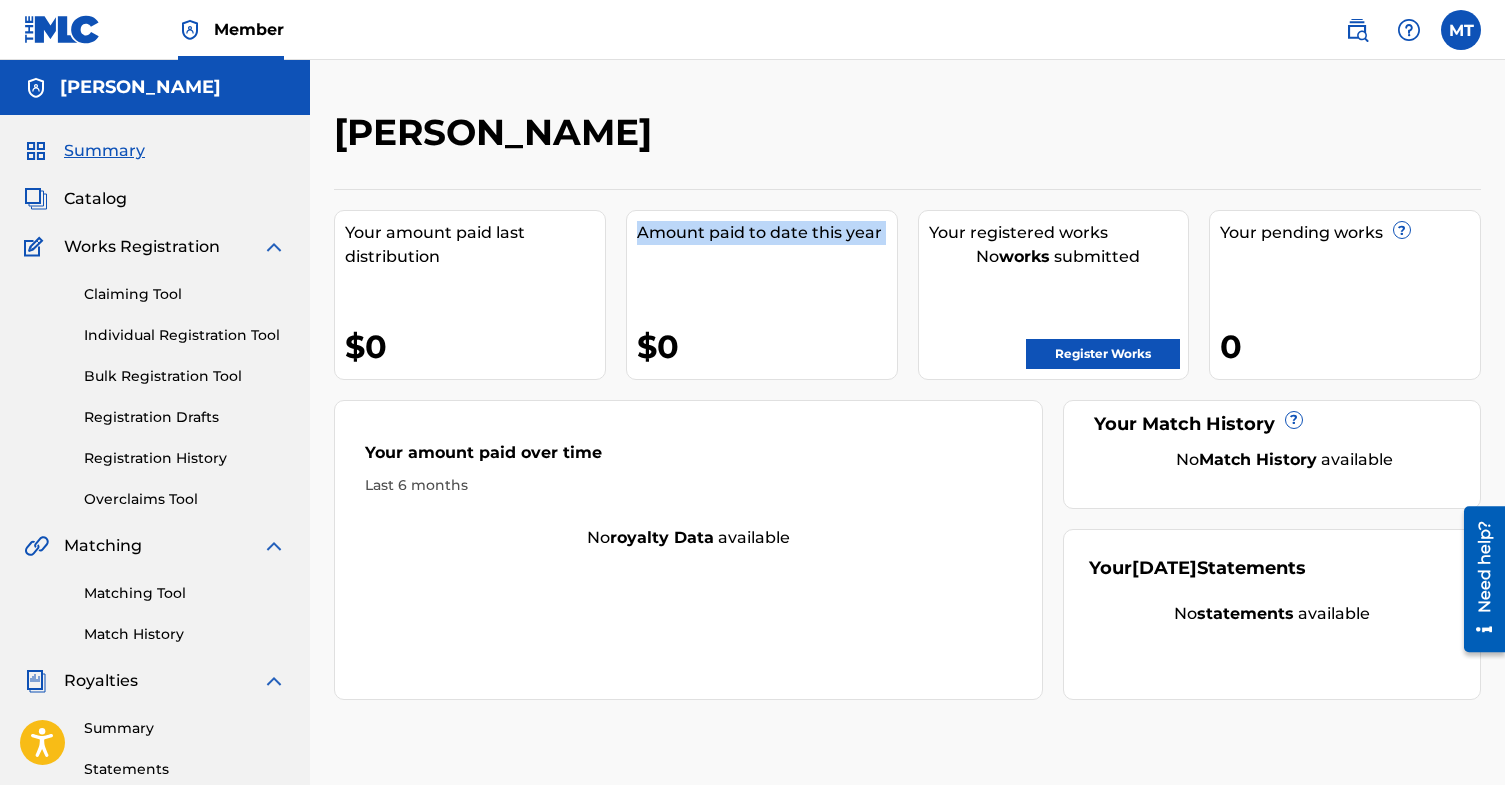 click on "Amount paid to date this year" at bounding box center [767, 233] 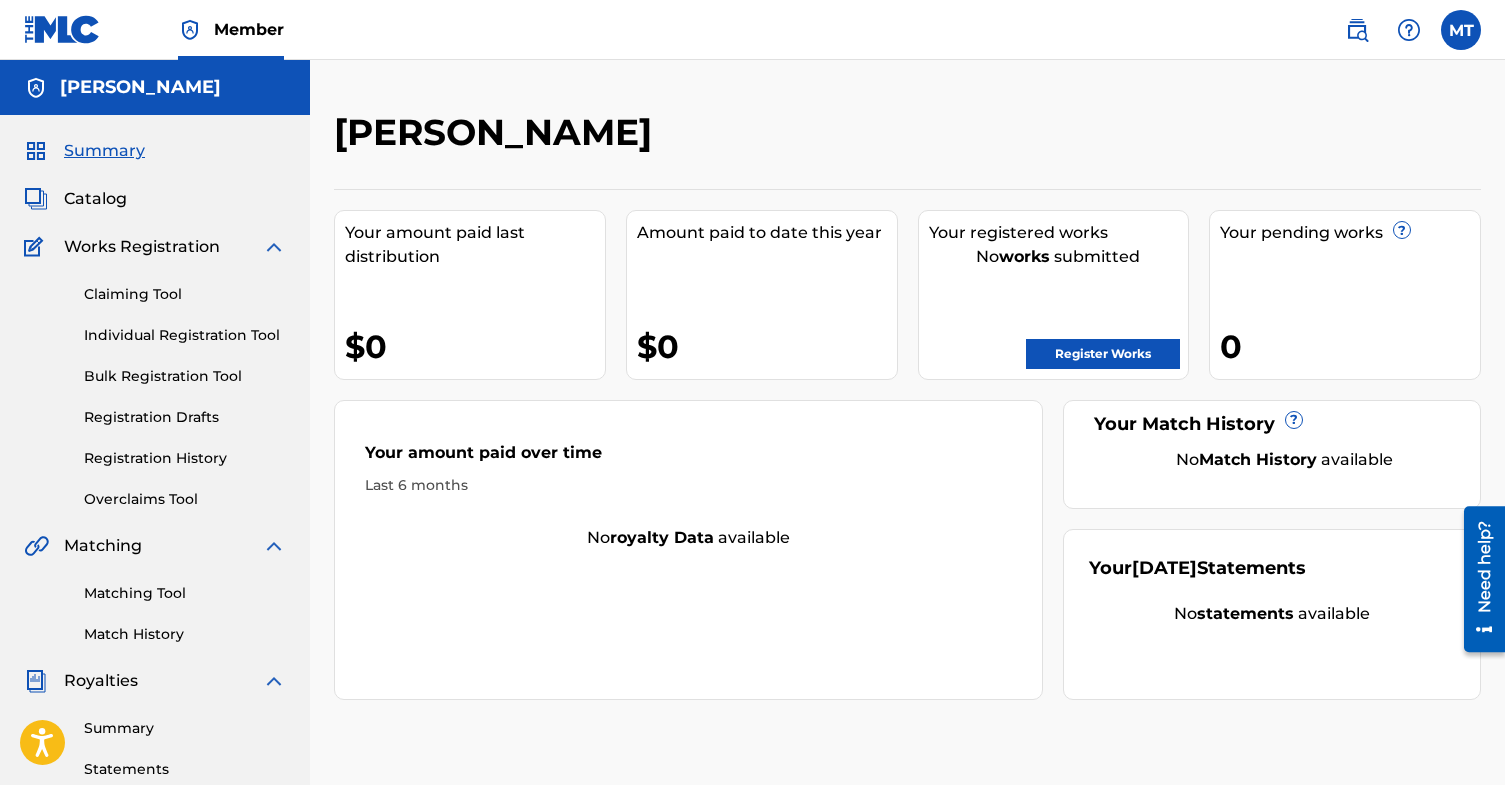 click on "Amount paid to date this year" at bounding box center [767, 233] 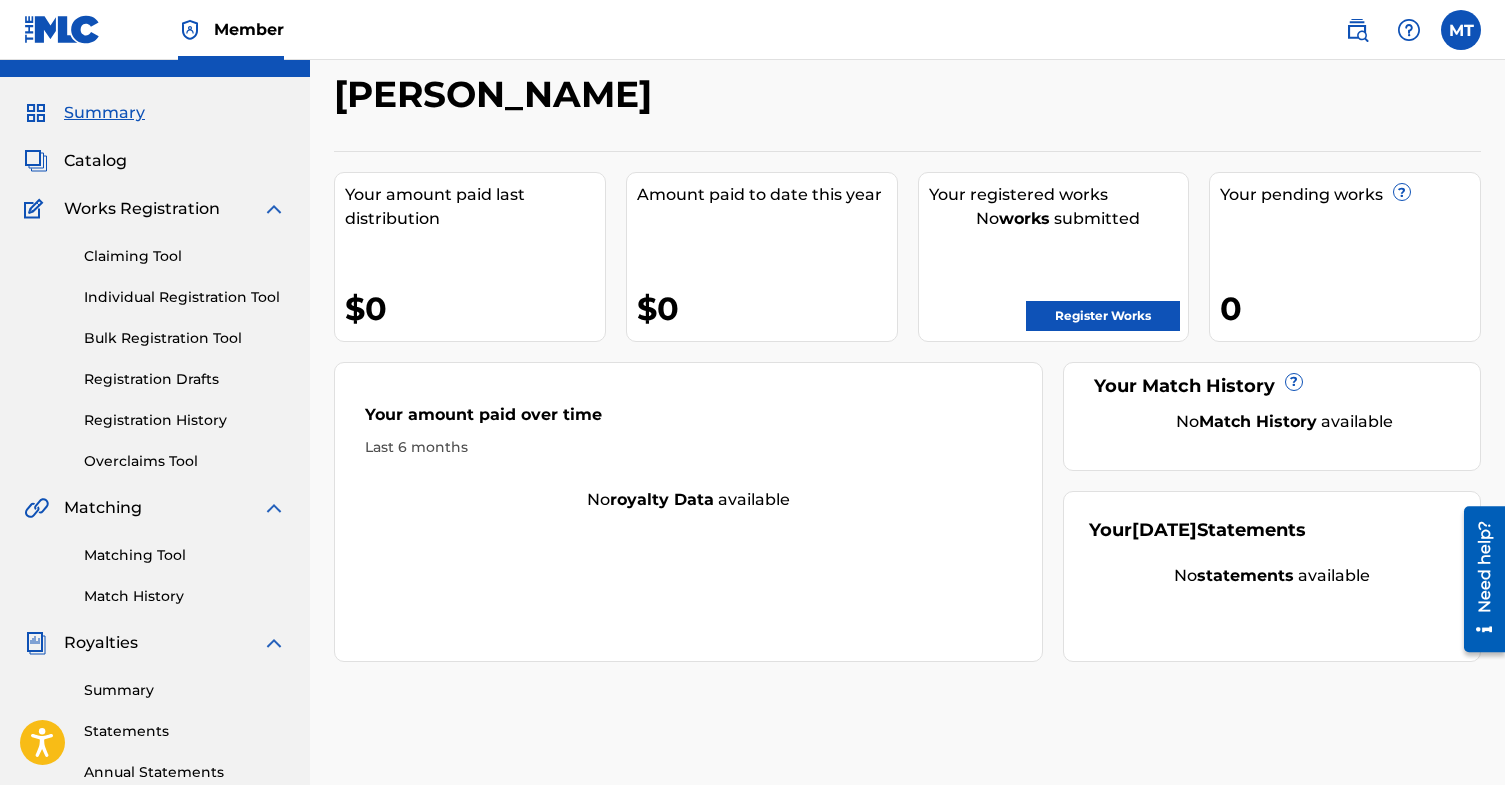 scroll, scrollTop: 55, scrollLeft: 0, axis: vertical 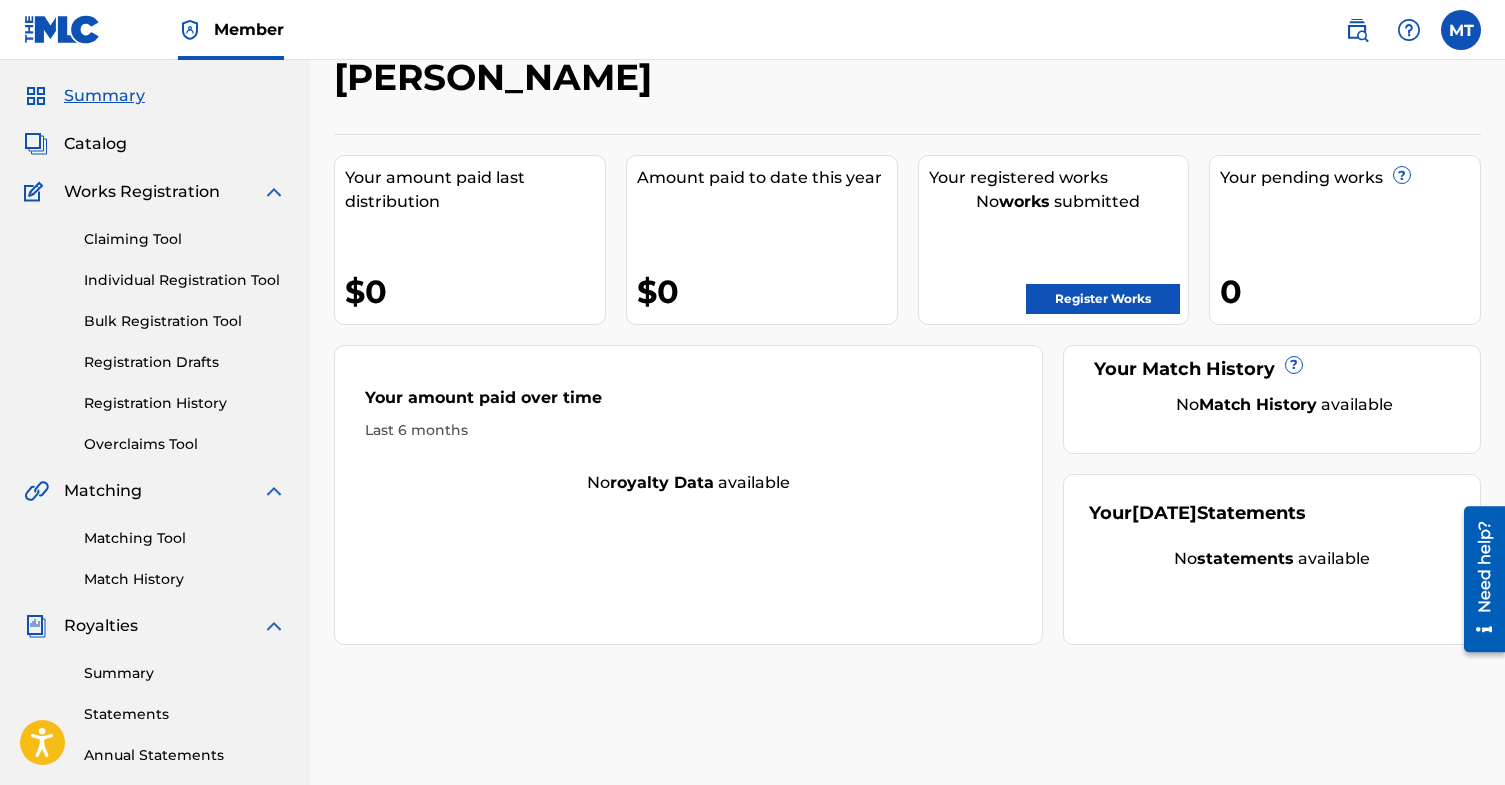 click on "Your  [DATE]  Statements No  statements   available" at bounding box center [1272, 559] 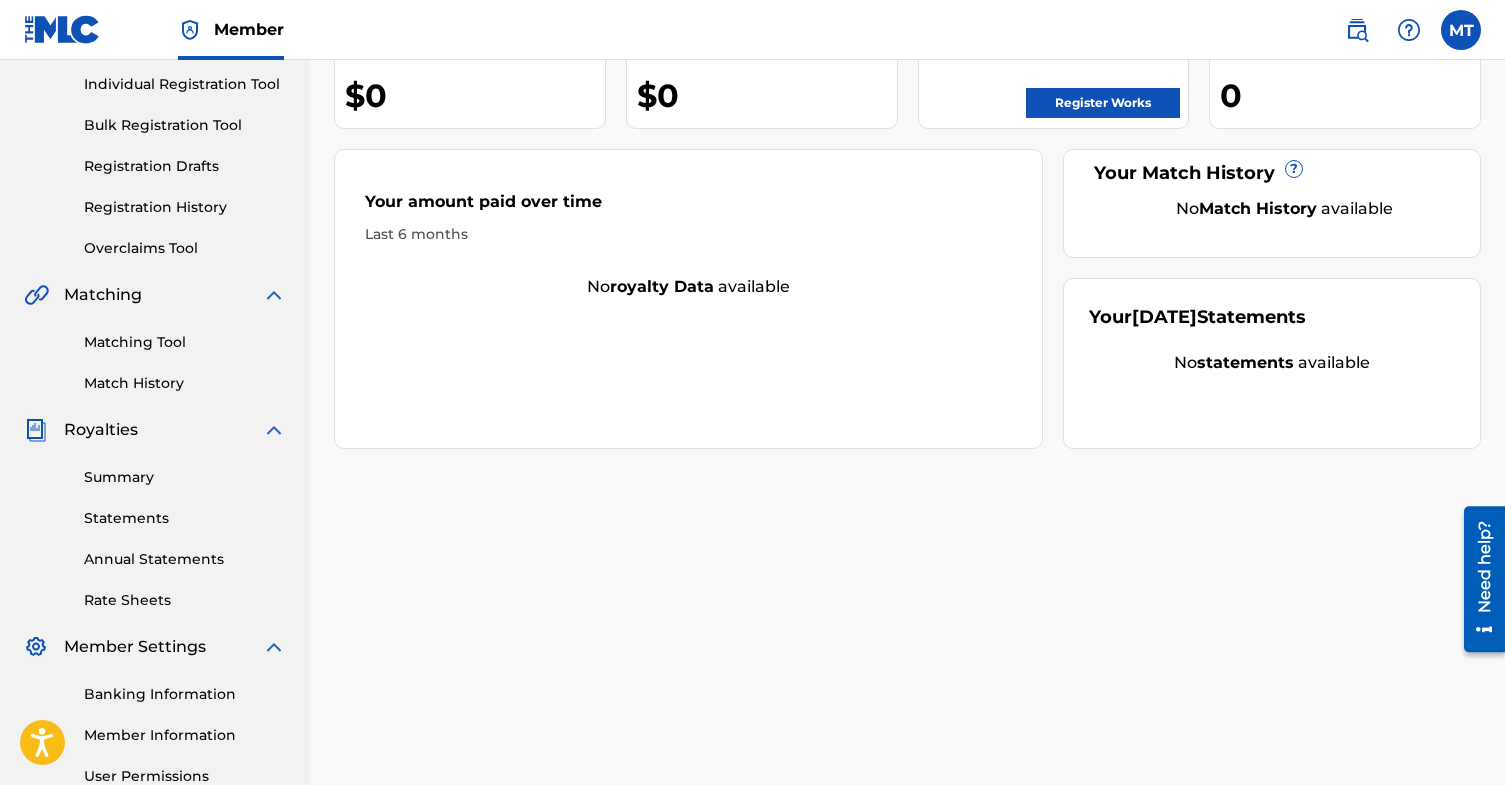 scroll, scrollTop: 0, scrollLeft: 0, axis: both 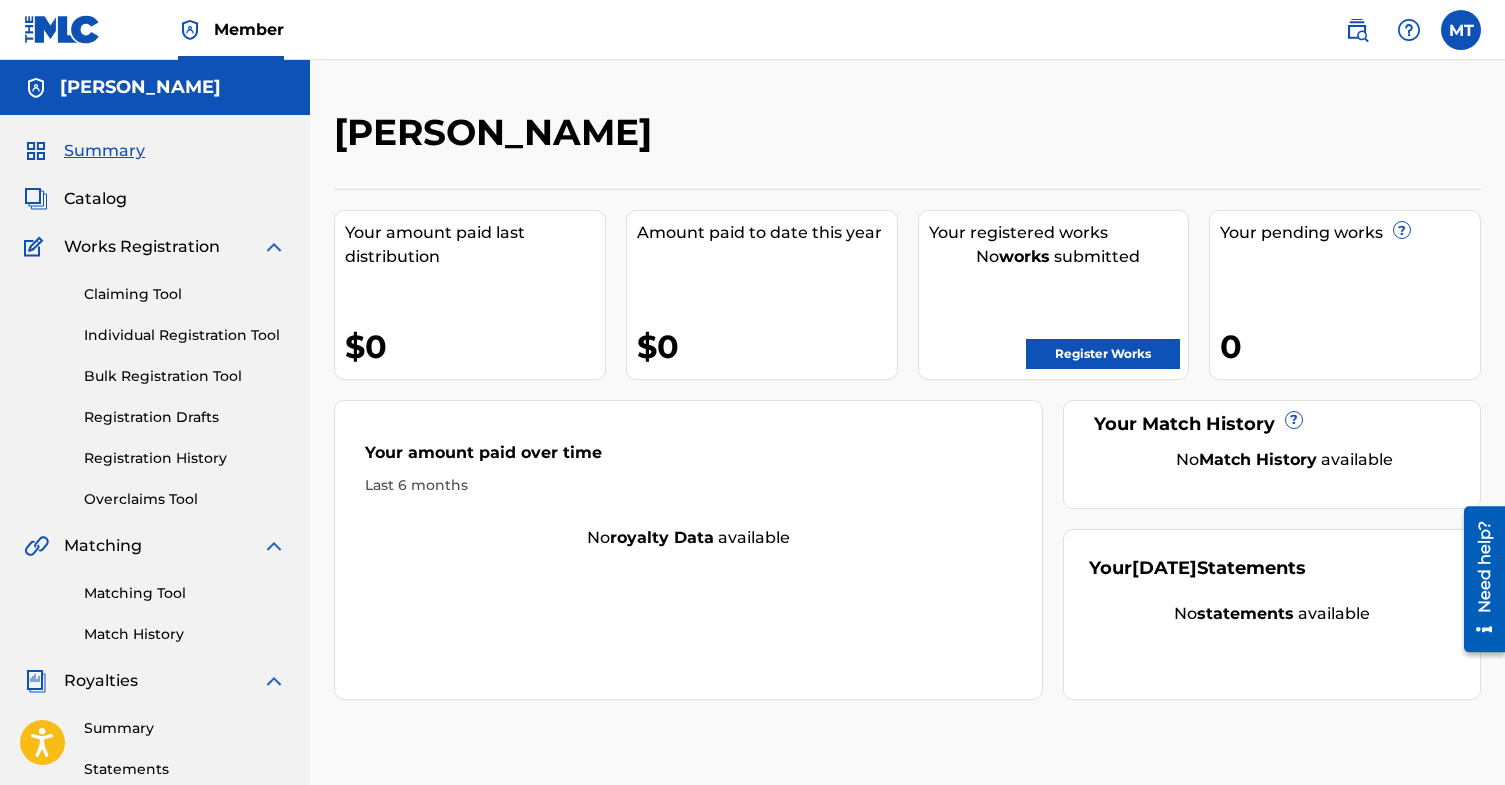 click on "Works Registration" at bounding box center (142, 247) 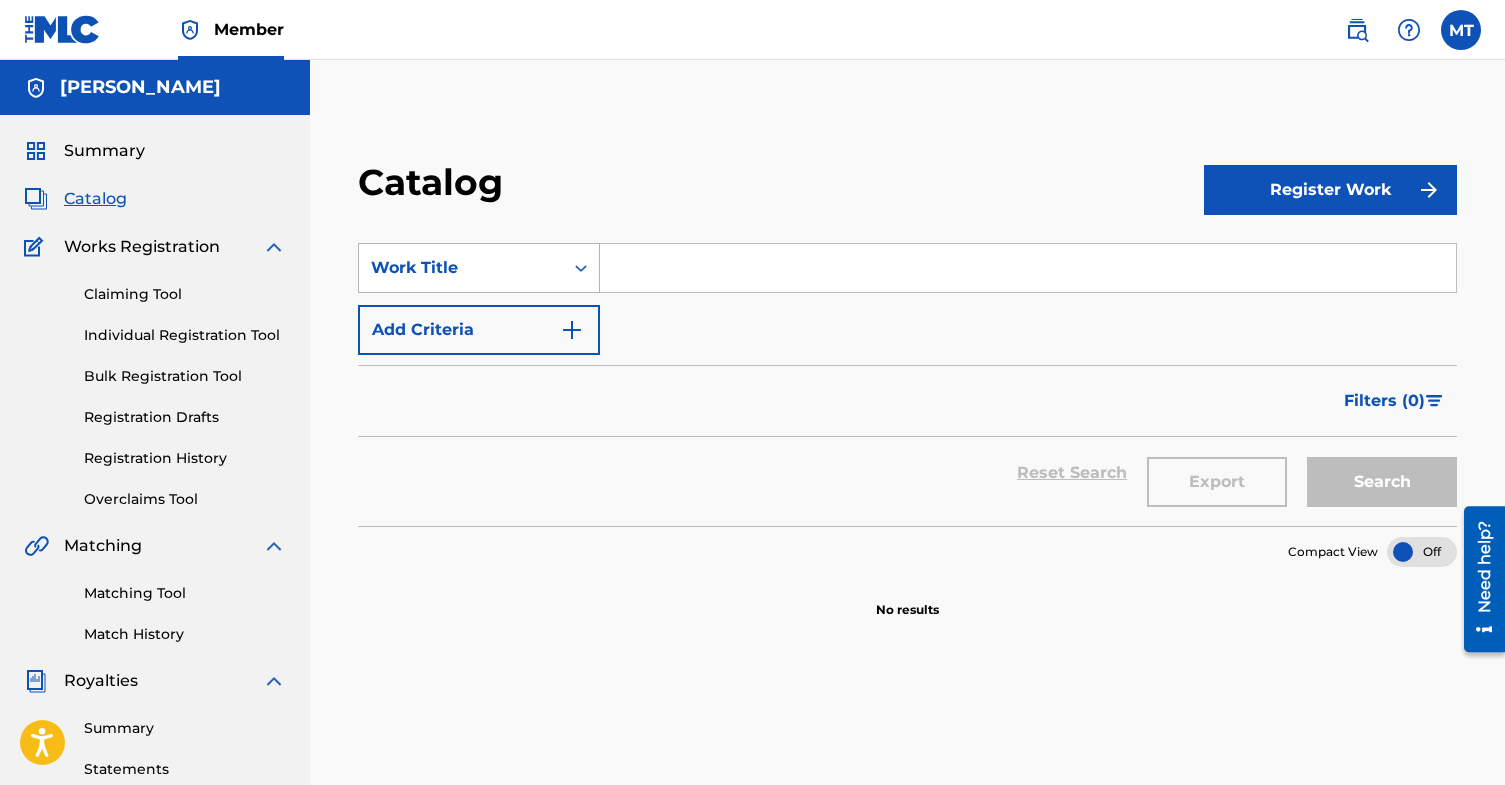 click on "Work Title" at bounding box center (461, 268) 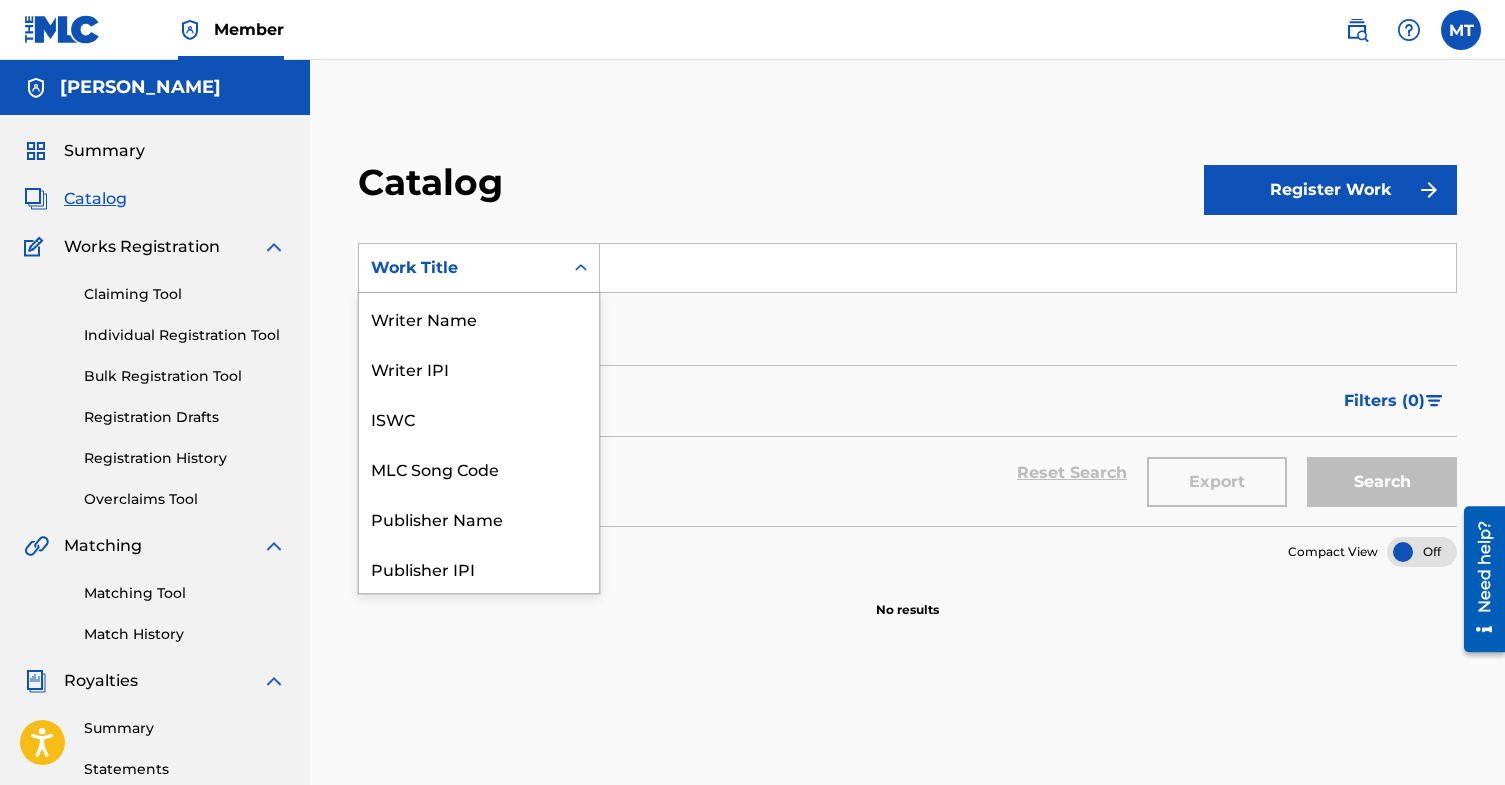 scroll, scrollTop: 300, scrollLeft: 0, axis: vertical 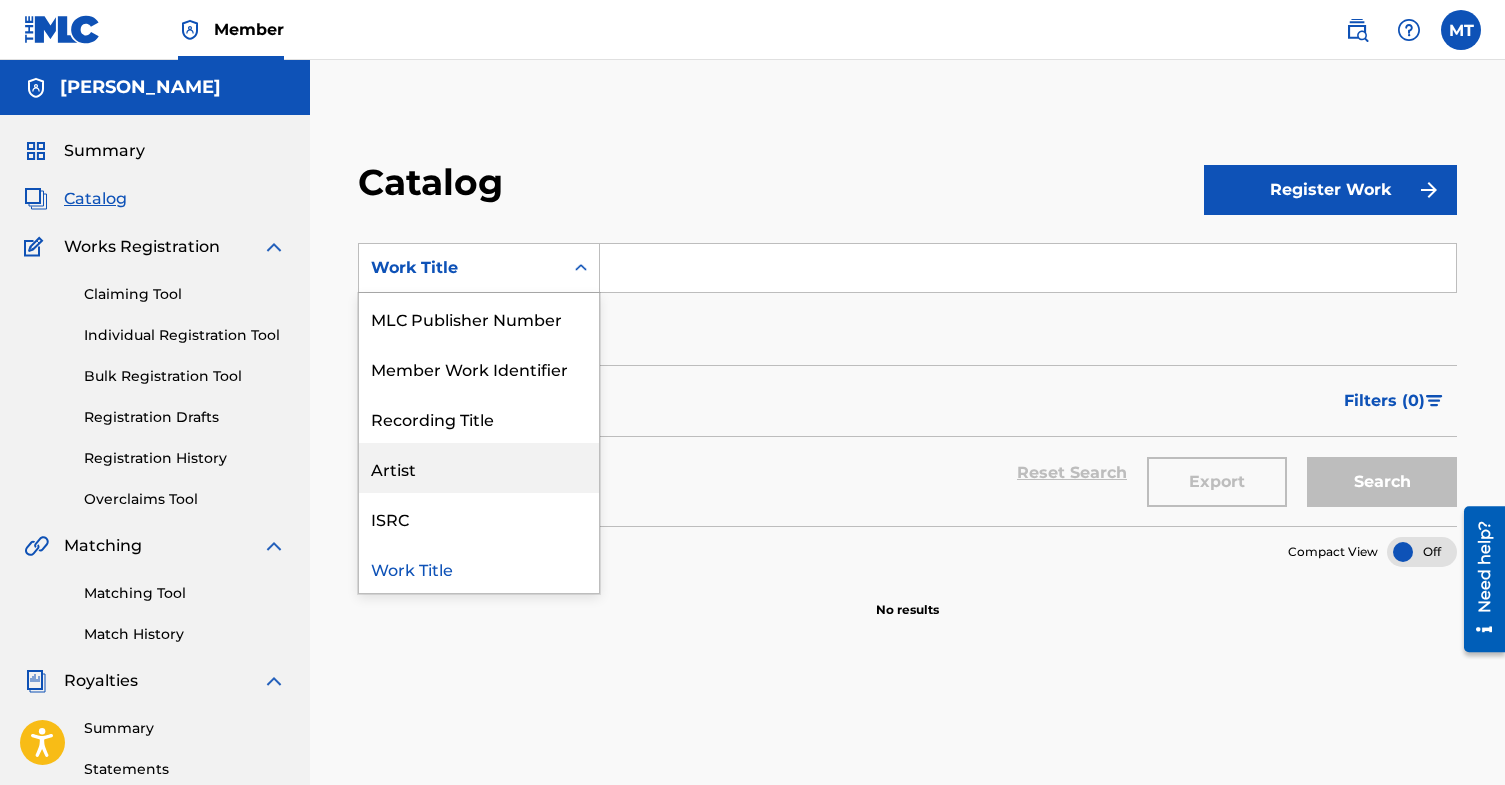 click on "Catalog Register Work SearchWithCriteriab024a8f8-d584-4521-b10e-17d8173ed0d9 Artist, 10 of 12. 12 results available. Use Up and Down to choose options, press Enter to select the currently focused option, press Escape to exit the menu, press Tab to select the option and exit the menu. Work Title Writer Name Writer IPI ISWC MLC Song Code Publisher Name Publisher IPI MLC Publisher Number Member Work Identifier Recording Title Artist ISRC Work Title Add Criteria Filter Hold Filters Overclaim   Dispute   Remove Filters Apply Filters Filters ( 0 ) Reset Search Export Search Compact View No results" at bounding box center [907, 627] 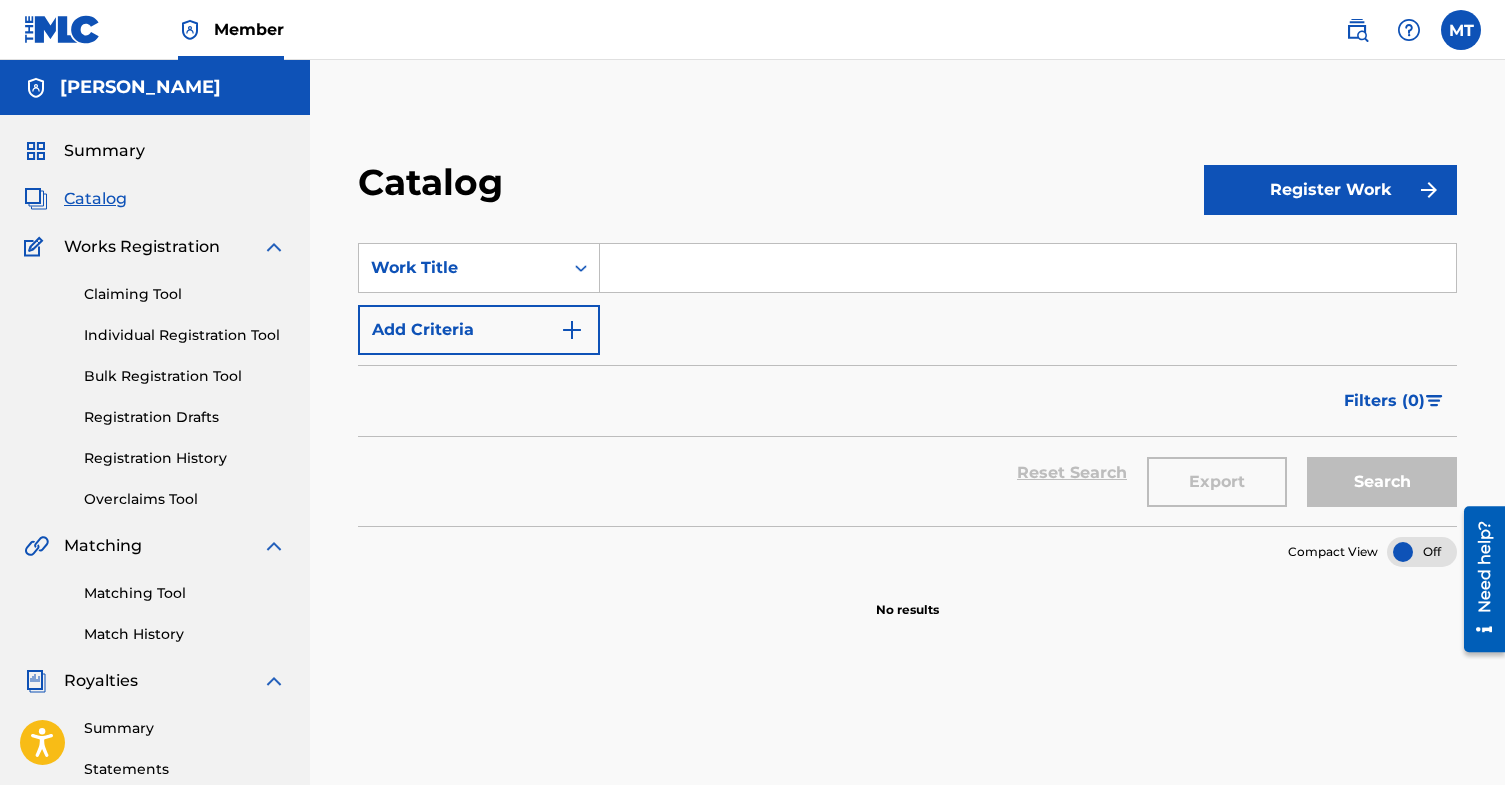 click on "Catalog Register Work SearchWithCriteriab024a8f8-d584-4521-b10e-17d8173ed0d9 Work Title Add Criteria Filter Hold Filters Overclaim   Dispute   Remove Filters Apply Filters Filters ( 0 ) Reset Search Export Search Compact View No results" at bounding box center [907, 627] 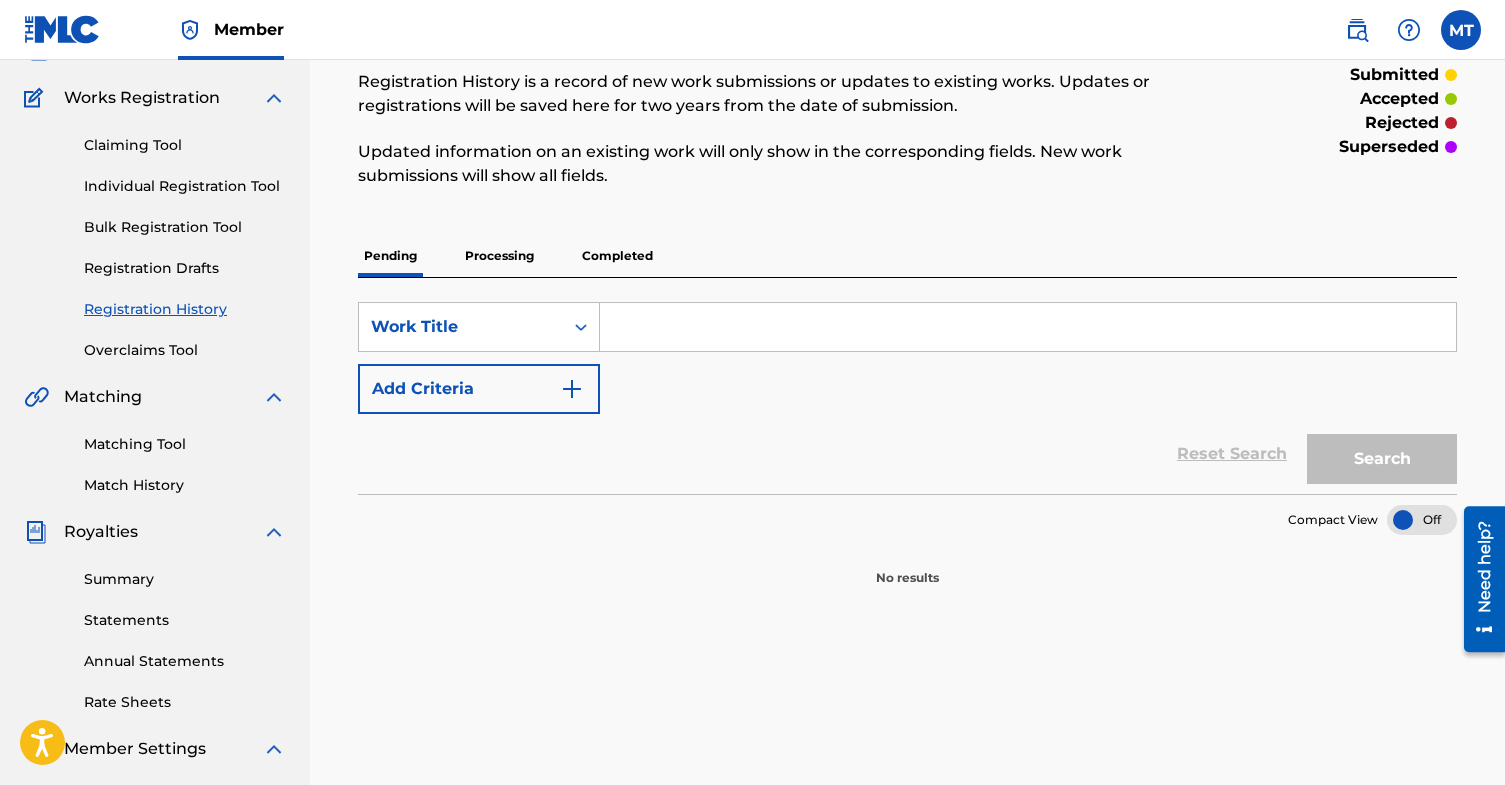 scroll, scrollTop: 12, scrollLeft: 0, axis: vertical 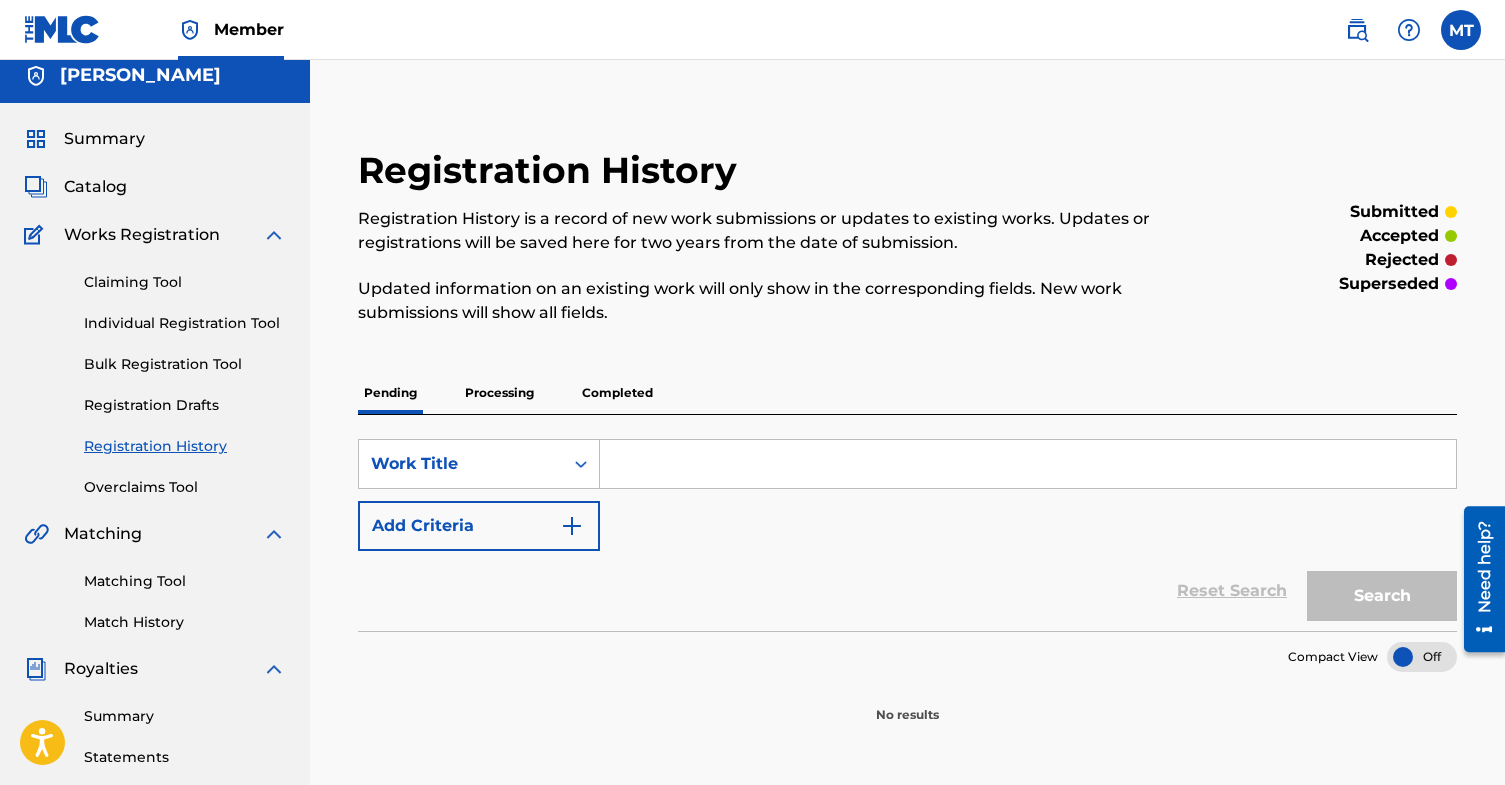 click on "Completed" at bounding box center (617, 393) 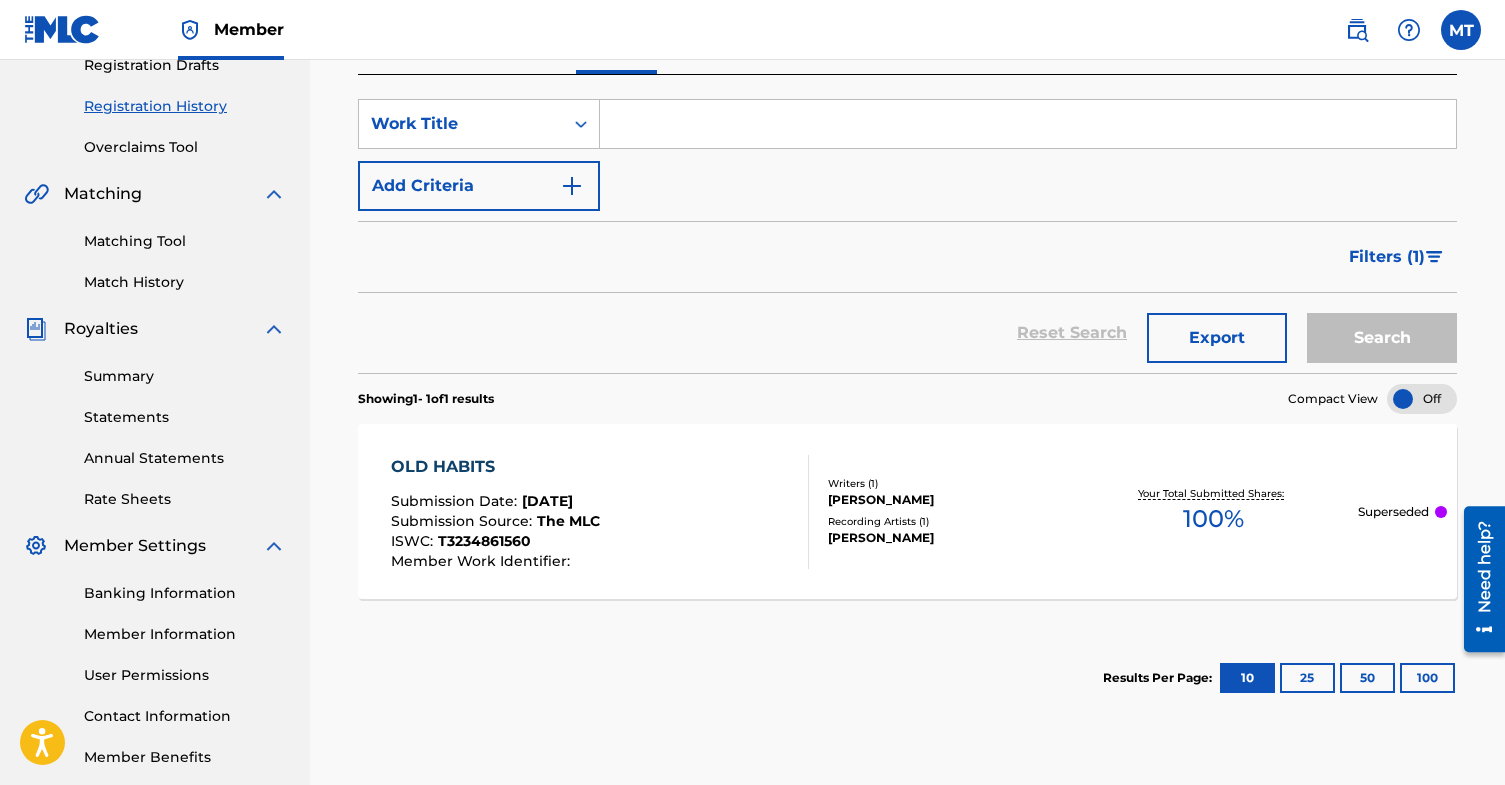scroll, scrollTop: 340, scrollLeft: 0, axis: vertical 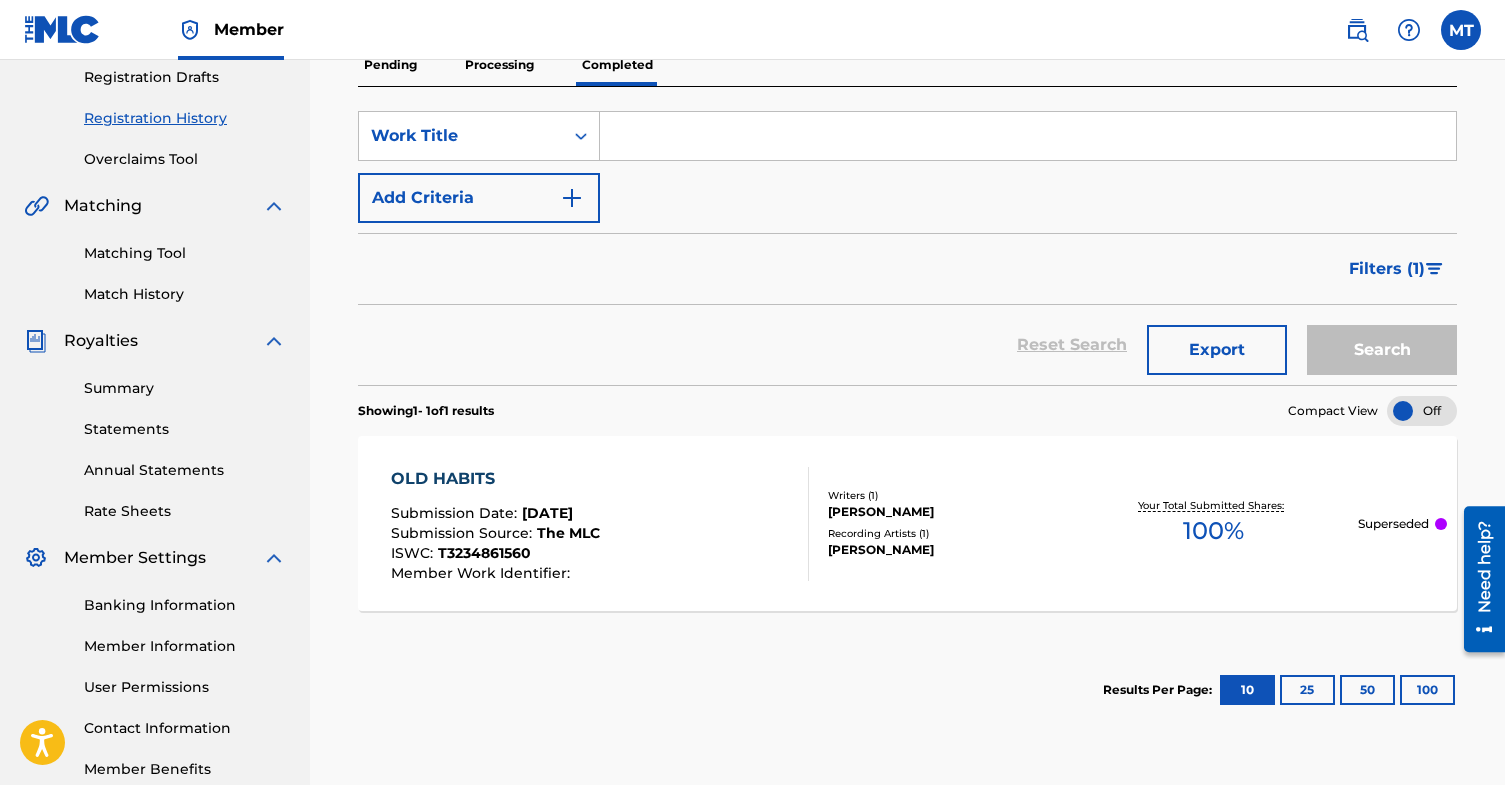 click at bounding box center [1477, 578] 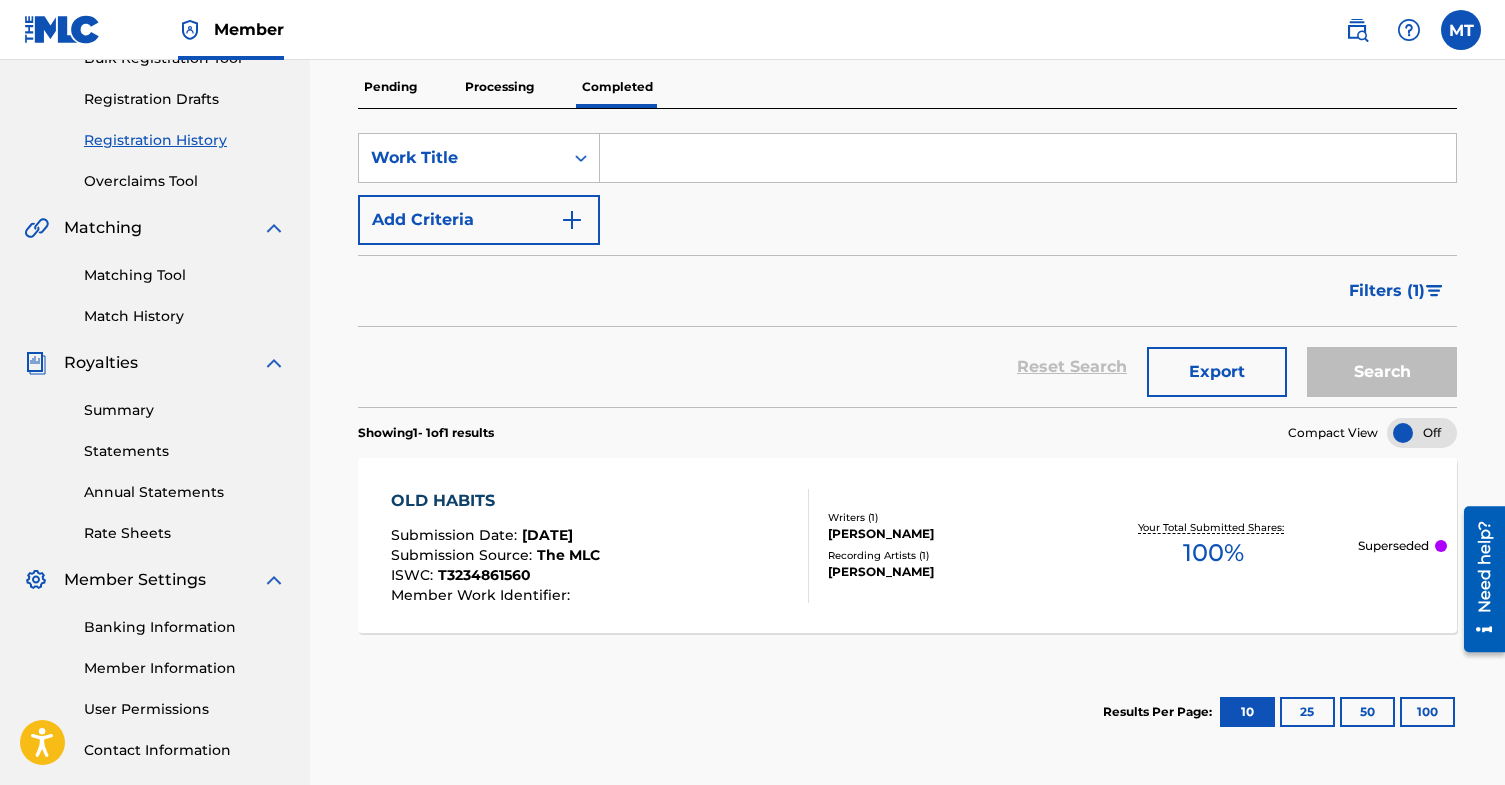 scroll 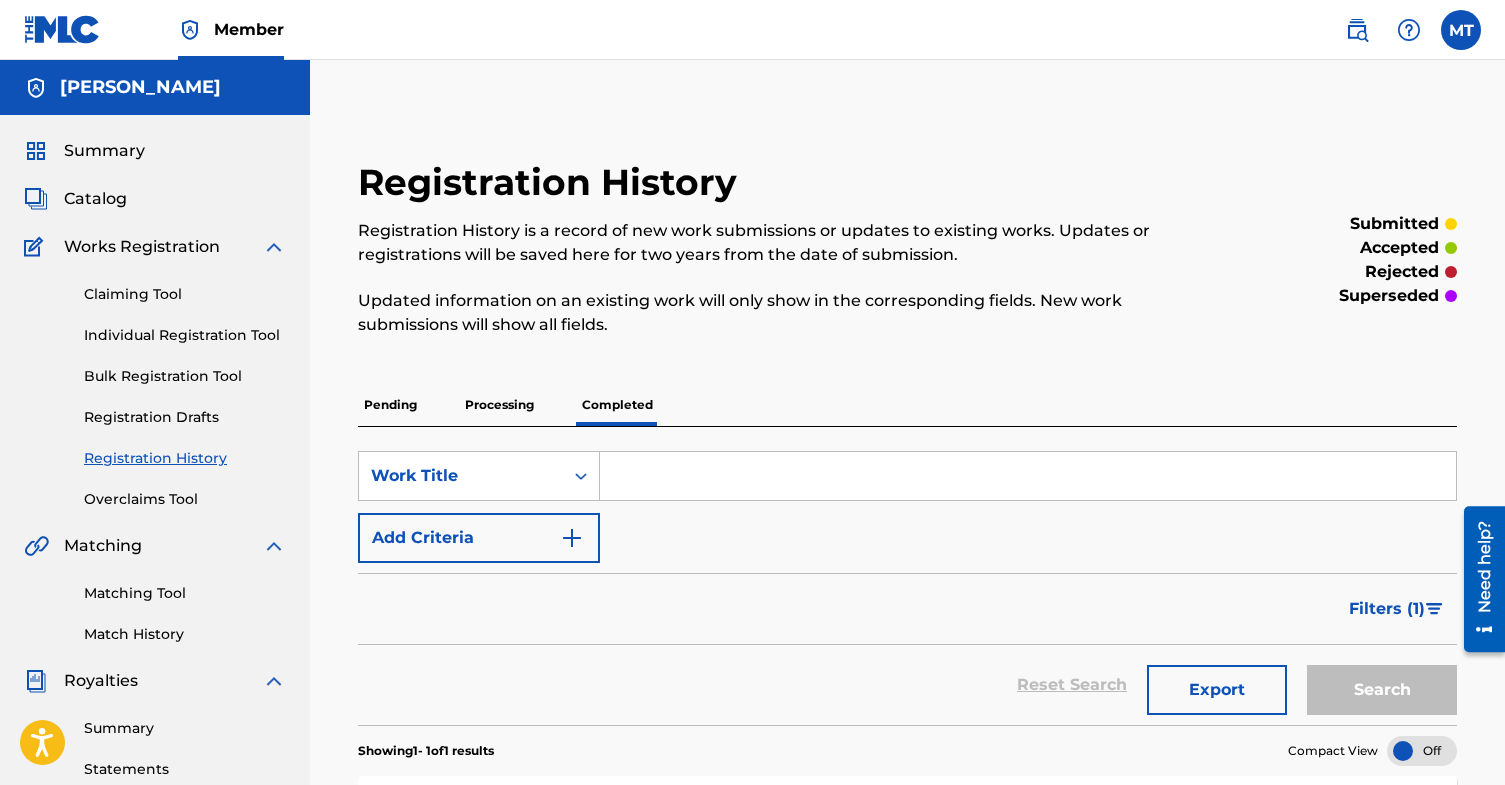 click on "Registration History Registration History is a record of new work submissions or updates to existing works. Updates or registrations will be saved here for two years from the date of submission. Updated information on an existing work will only show in the corresponding fields. New work submissions will show all fields.   submitted   accepted   rejected   superseded Pending Processing Completed SearchWithCriteriaf5abe16c-3ab8-4317-86b3-b3b4cedb2360 Work Title Add Criteria Filter Submission Status   accepted   rejected   superseded Submission Source  CWR   eSong   The MLC  Sort Submission Date Last Updated Remove Filters Apply Filters Filters ( 1 ) Reset Search Export Search Showing  1  -   1  of  1   results   Compact View OLD HABITS Submission Date : [DATE] Submission Source : The MLC ISWC : T3234861560 Member Work Identifier : Writers ( 1 ) [PERSON_NAME] Recording Artists ( 1 ) [PERSON_NAME] Your Total Submitted Shares: 100 %   Superseded Results Per Page: 10 25 50 100" at bounding box center (907, 618) 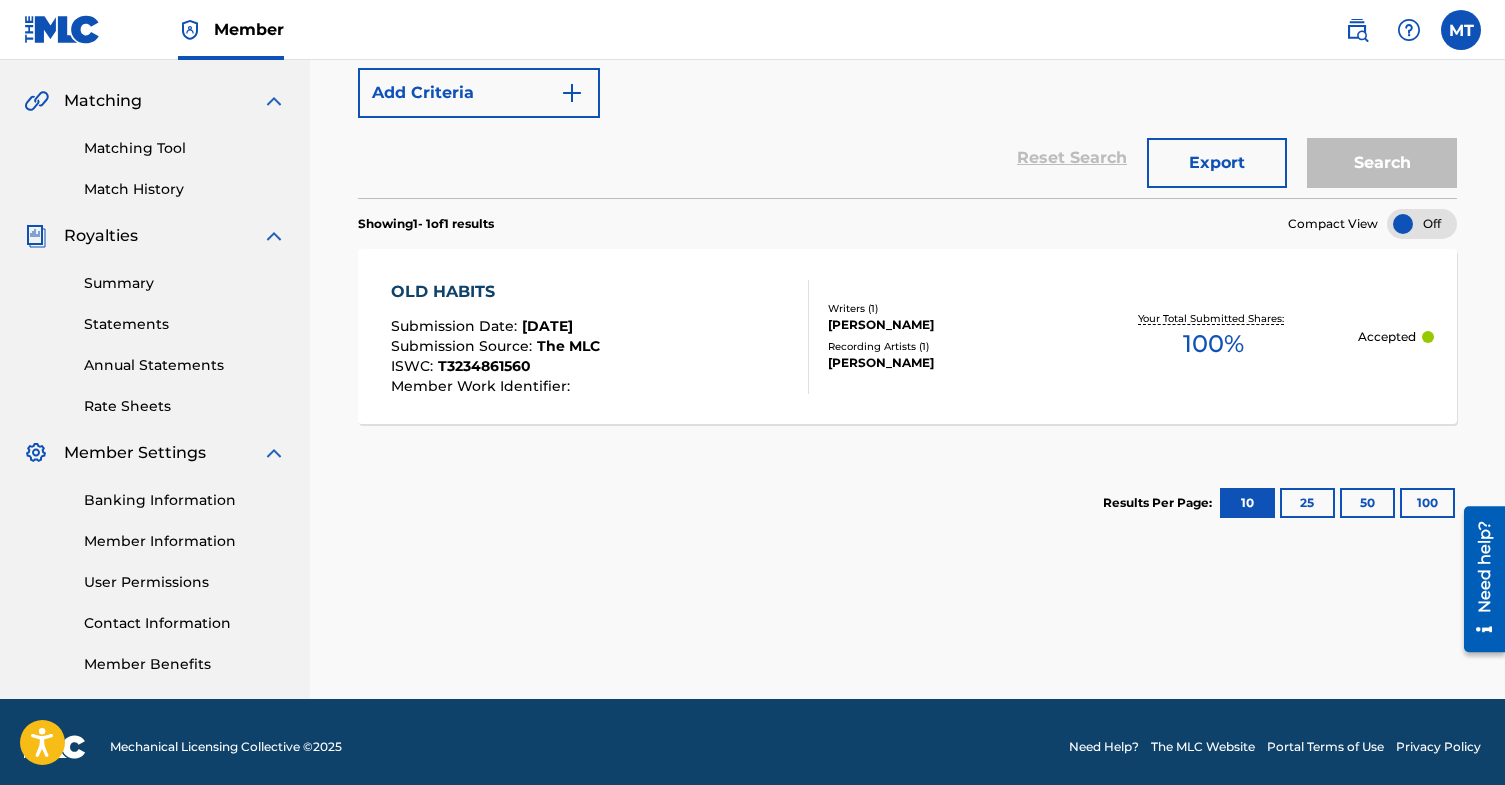 click on "OLD HABITS" at bounding box center (495, 292) 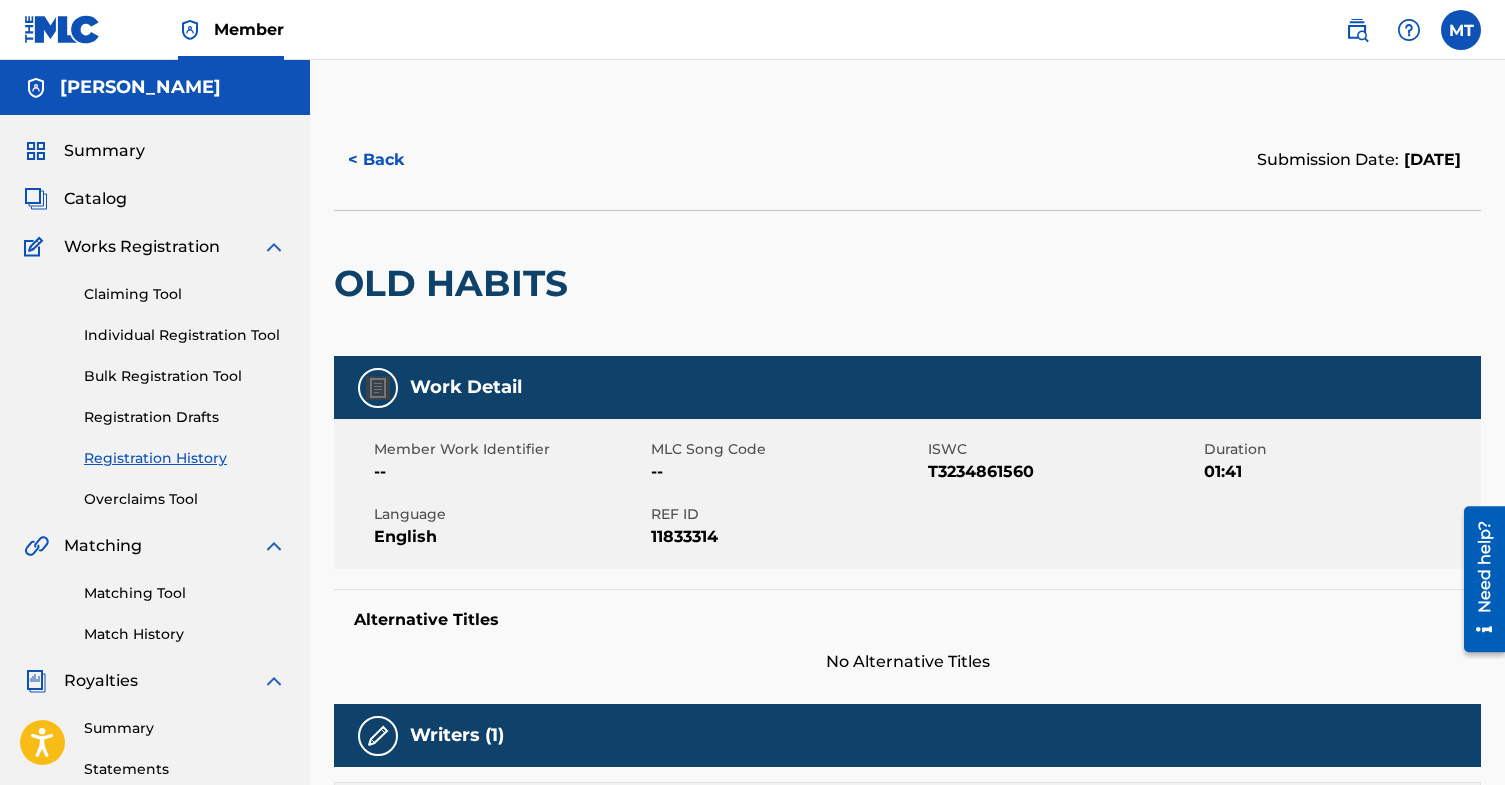 click at bounding box center [710, 283] 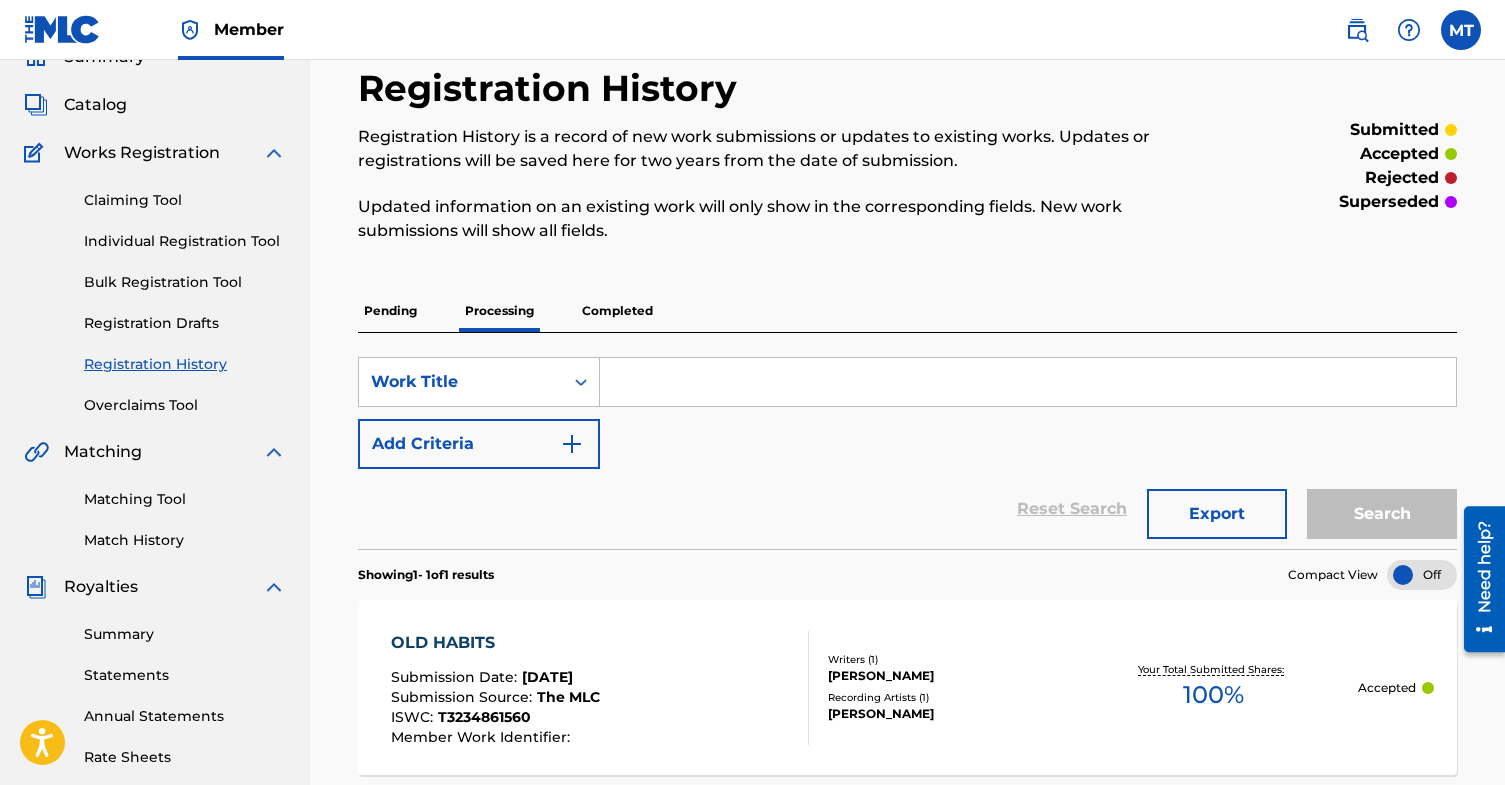 click on "Completed" at bounding box center [617, 311] 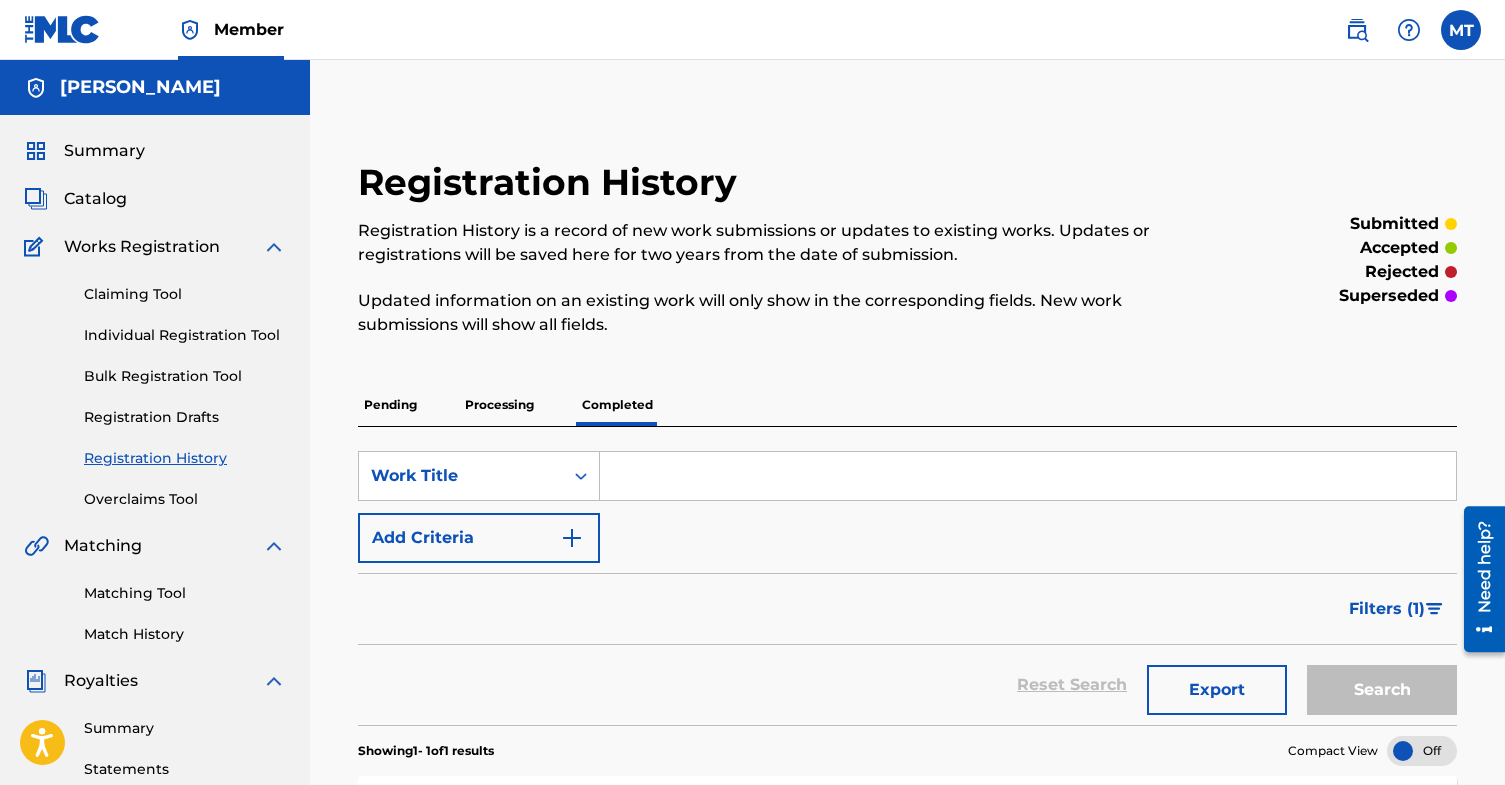click on "Processing" at bounding box center [499, 405] 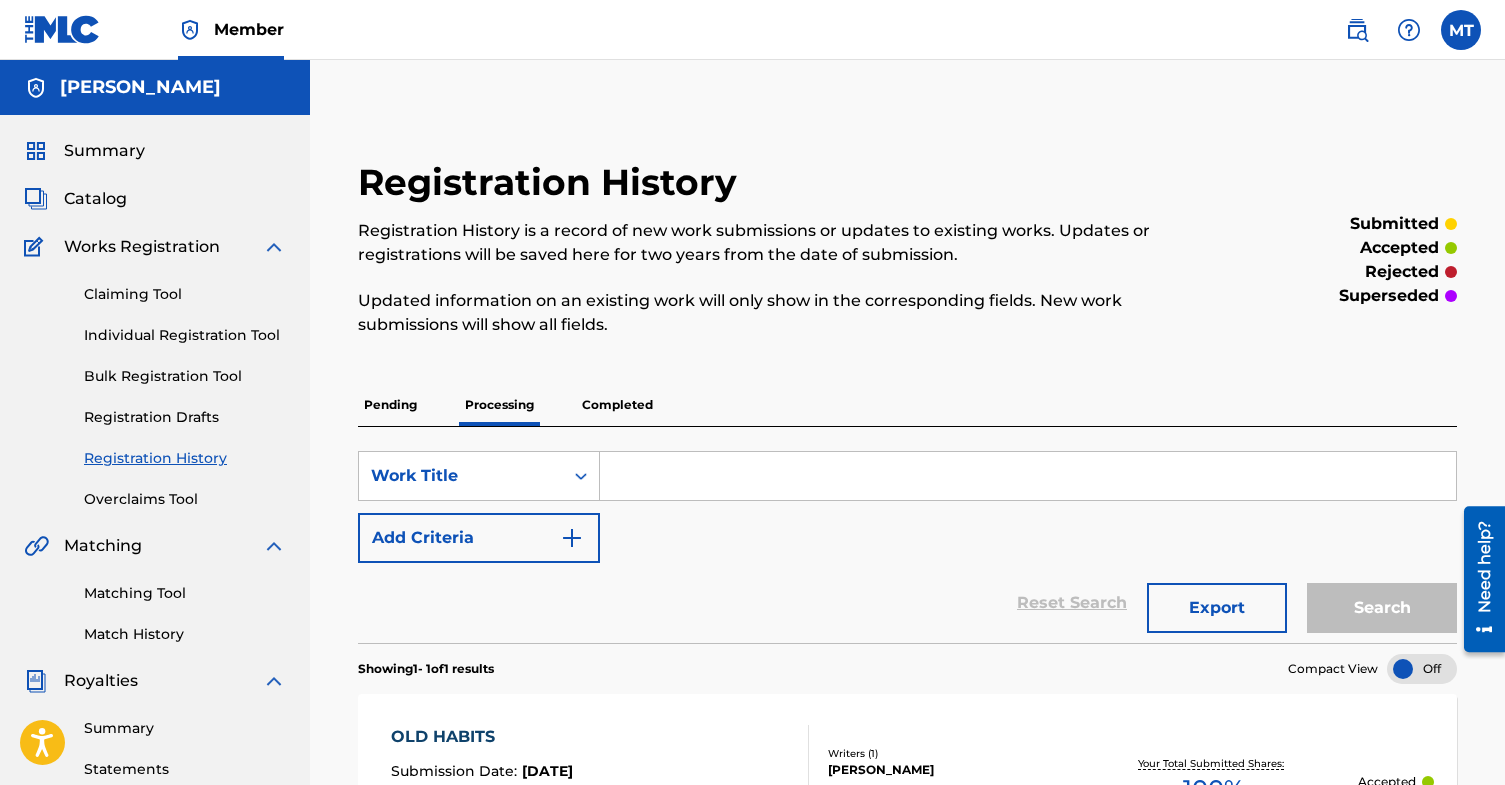 click on "SearchWithCriteriaf5abe16c-3ab8-4317-86b3-b3b4cedb2360 Work Title Add Criteria Reset Search Export Search" at bounding box center (907, 535) 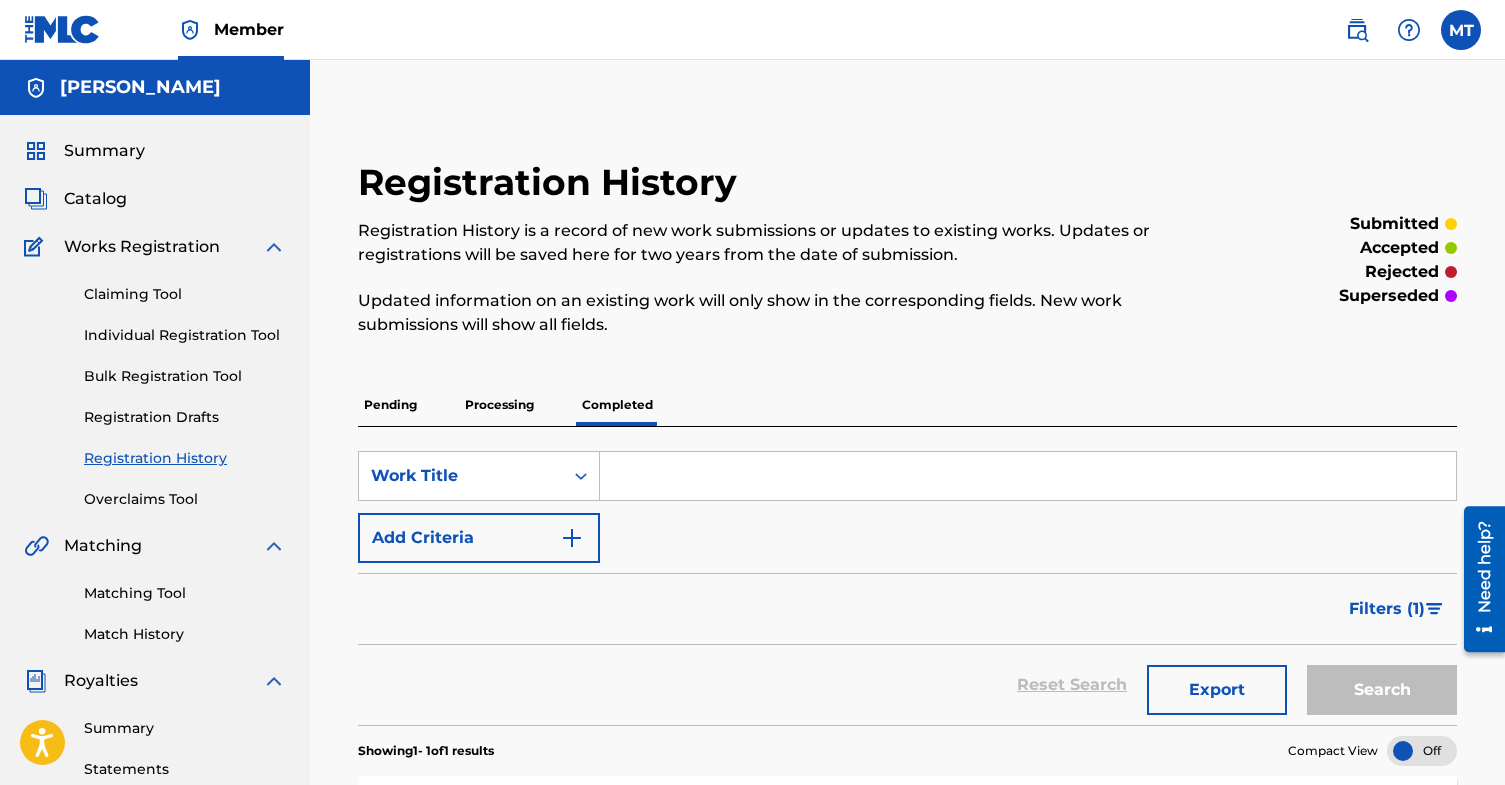 click on "superseded" at bounding box center [1389, 296] 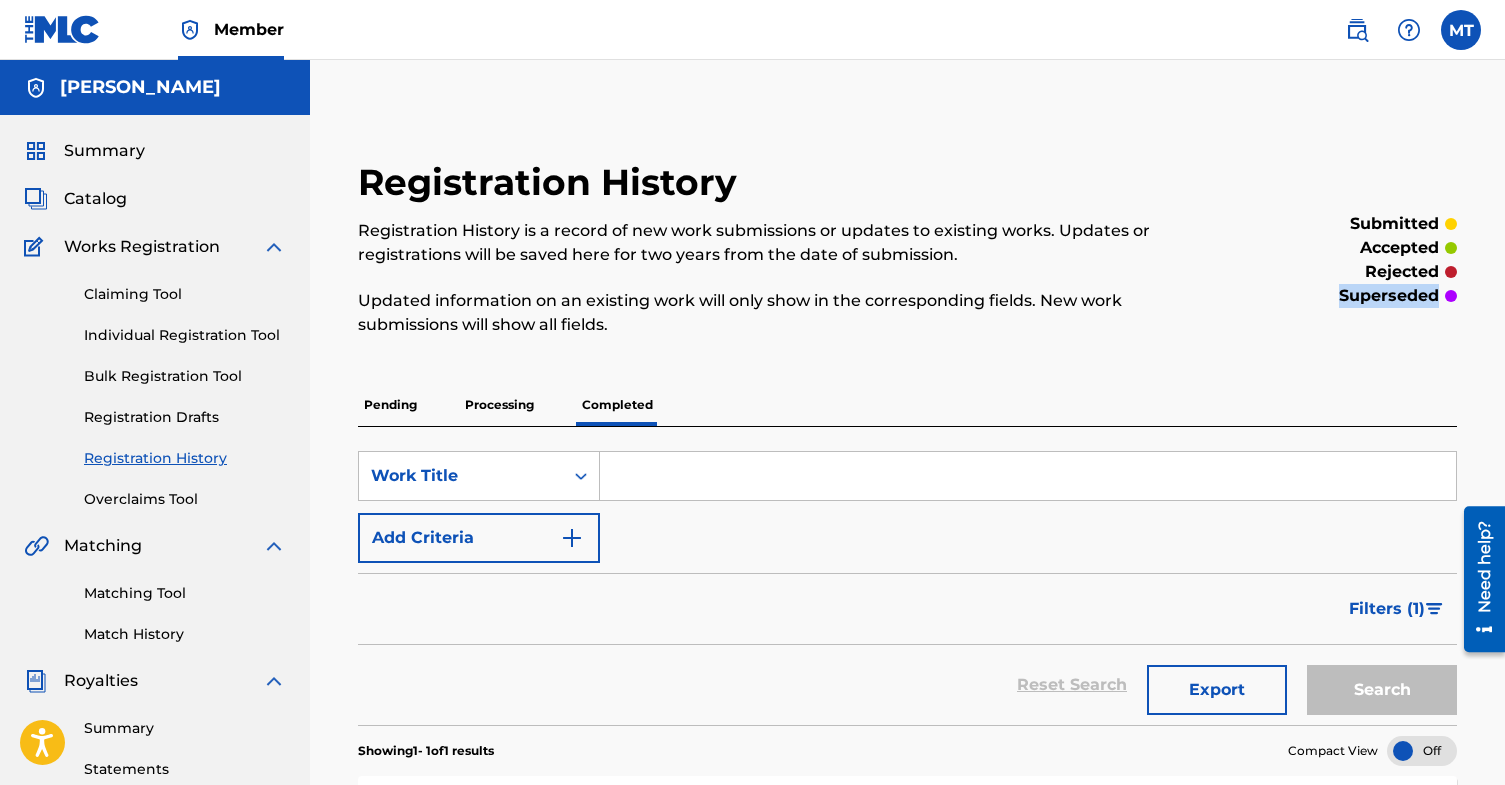 click on "superseded" at bounding box center (1389, 296) 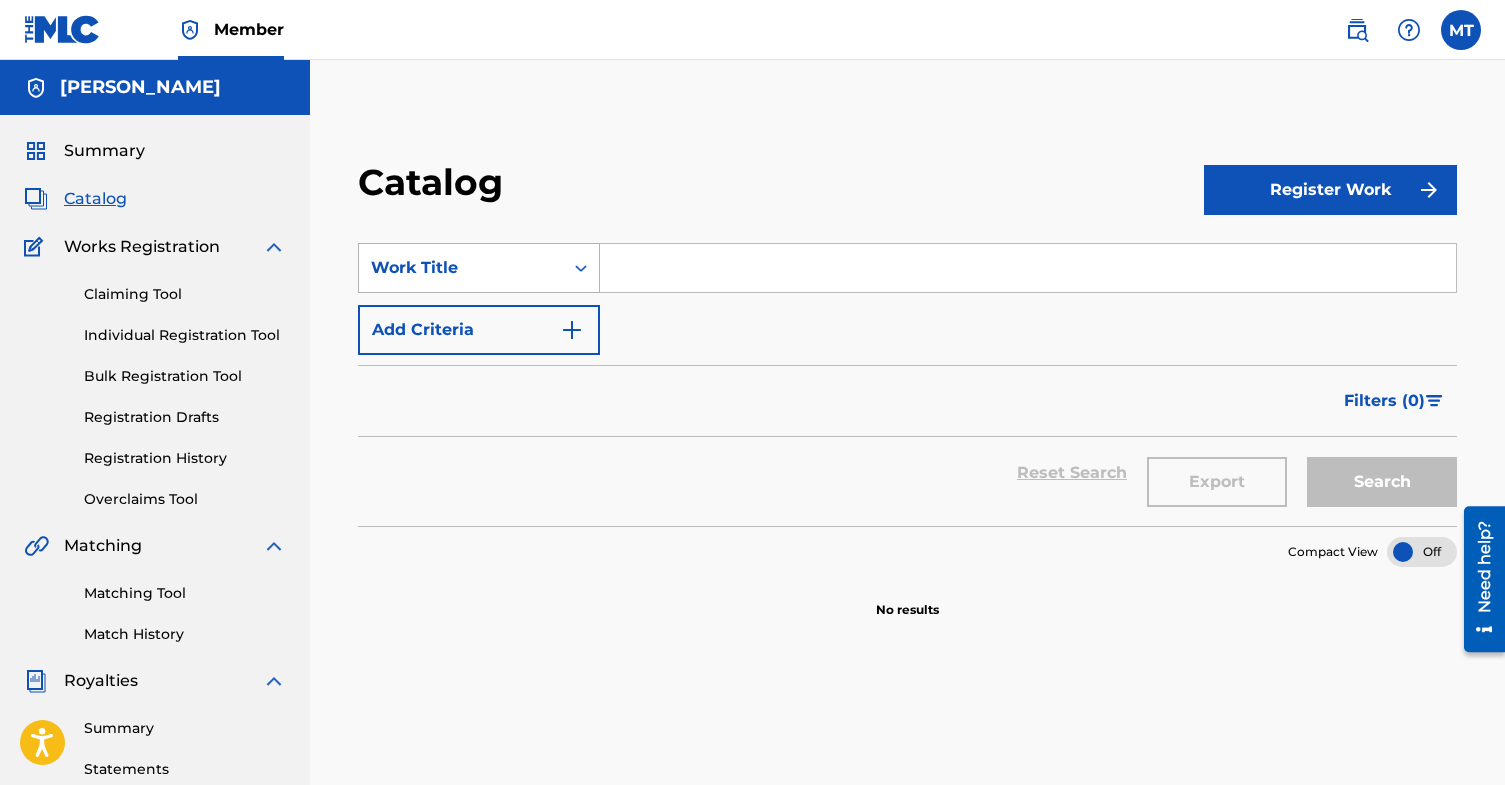 click at bounding box center [581, 268] 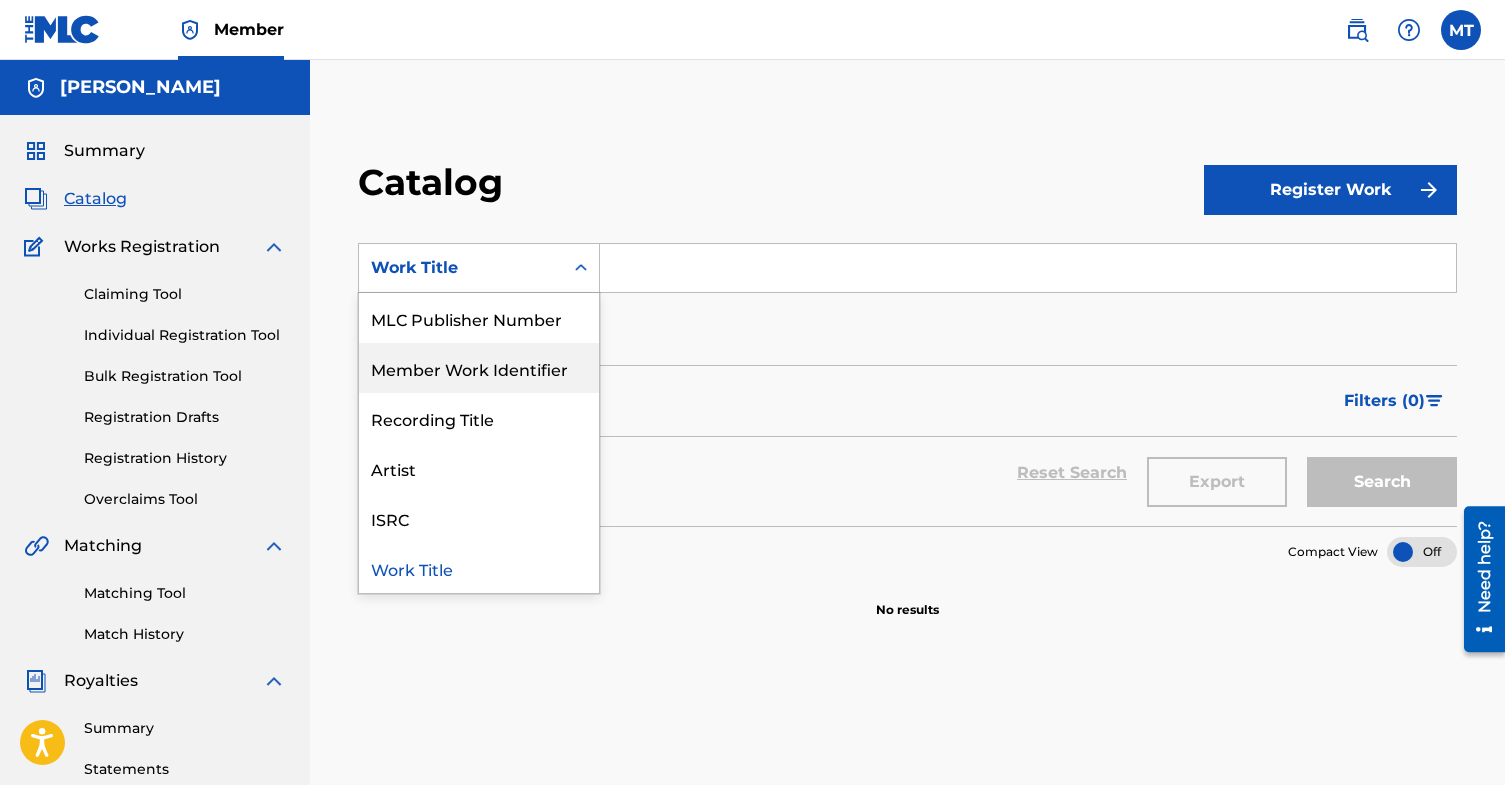 click on "Member Work Identifier" at bounding box center (479, 368) 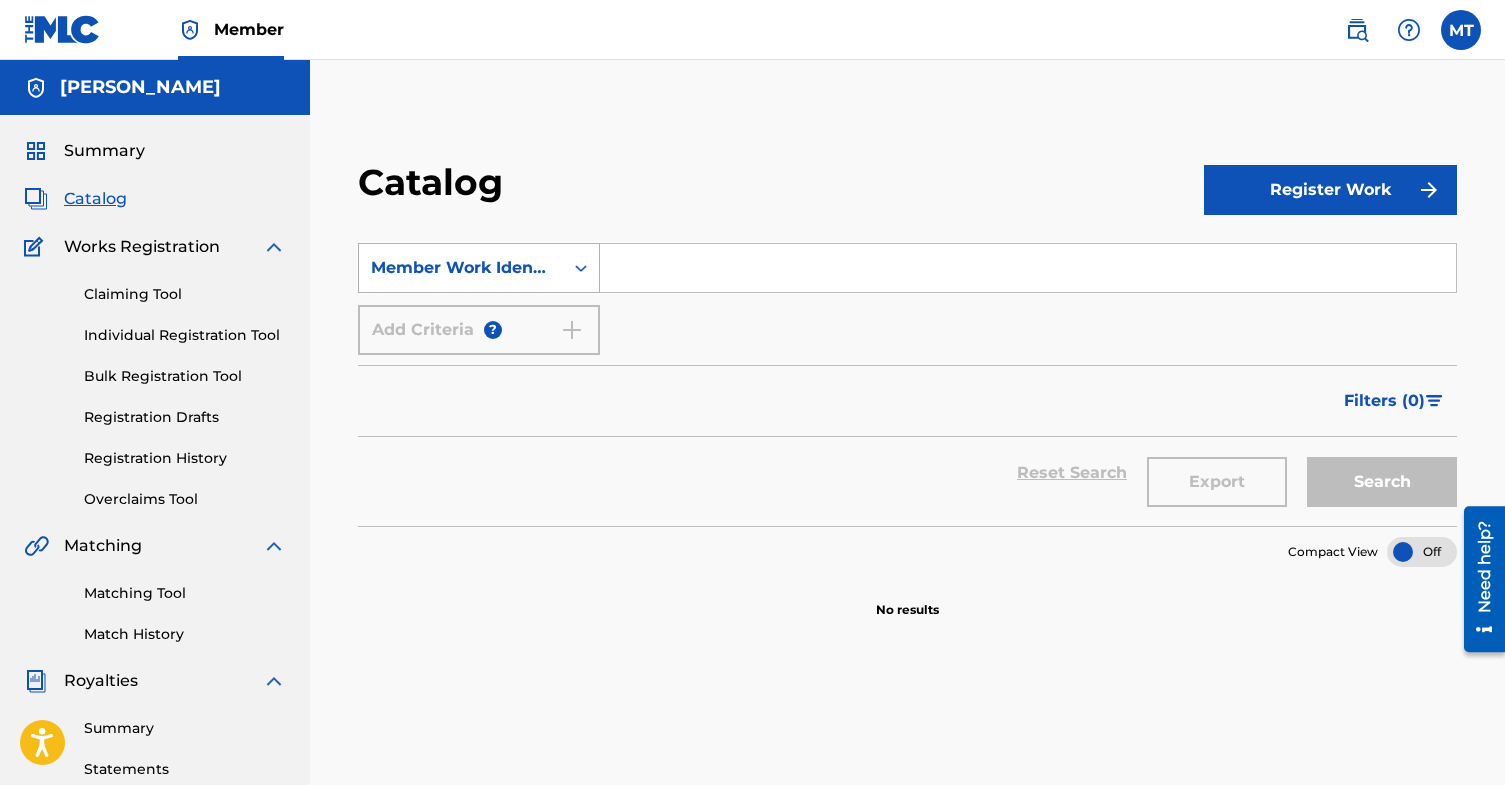 click on "Member Work Identifier" at bounding box center [461, 268] 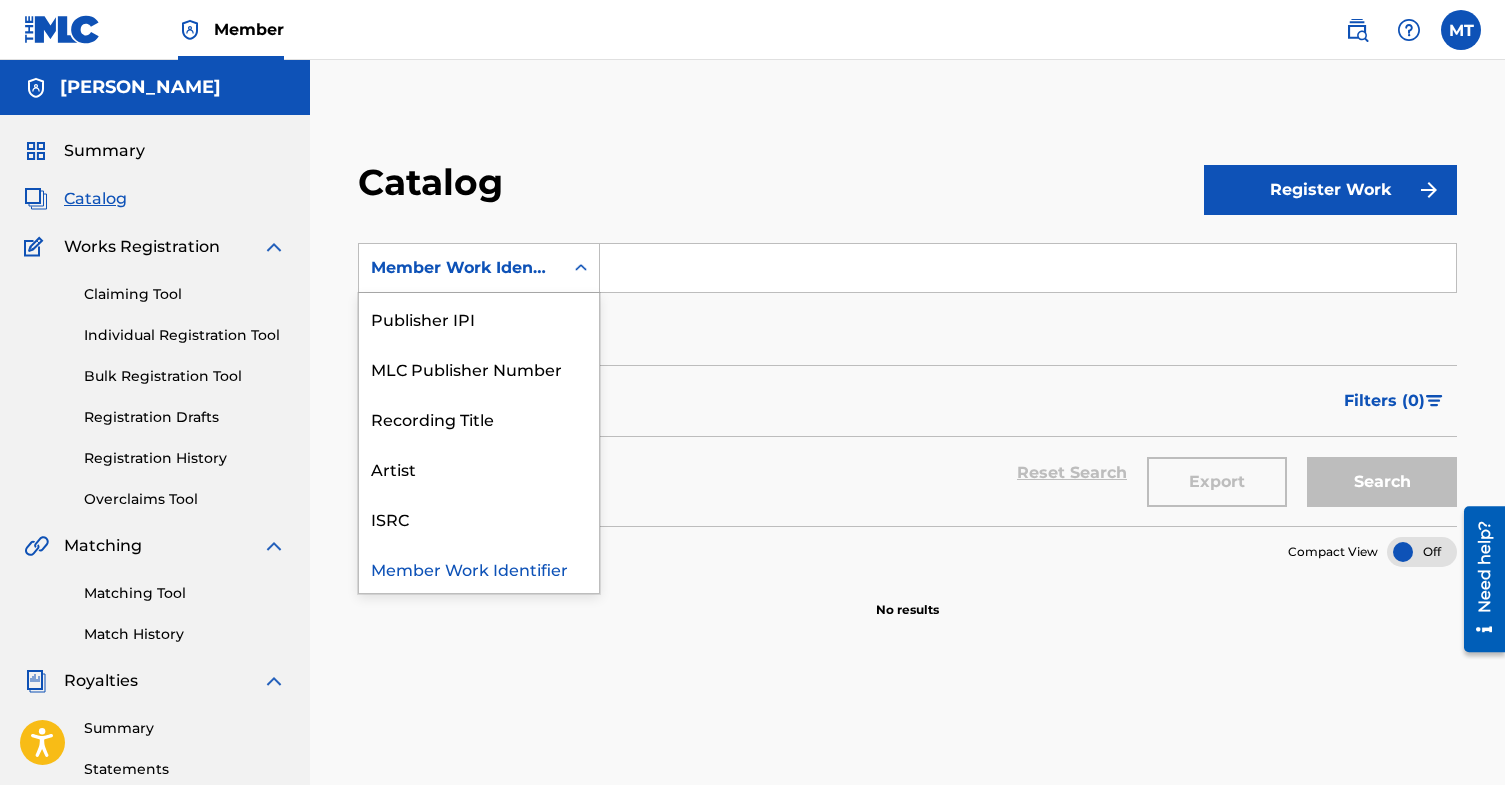 click on "Publisher IPI" at bounding box center (479, 318) 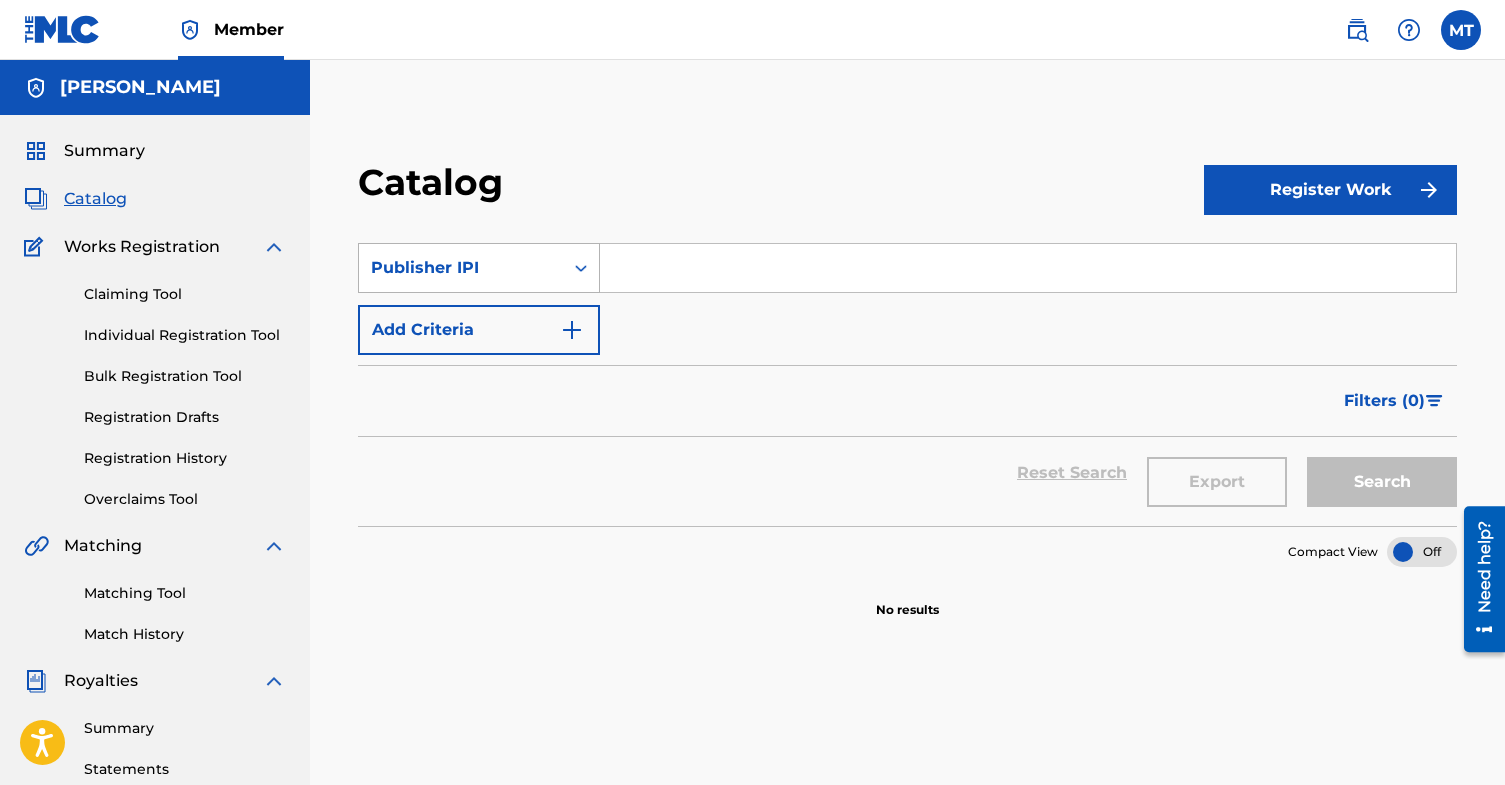 click on "Publisher IPI" at bounding box center (479, 268) 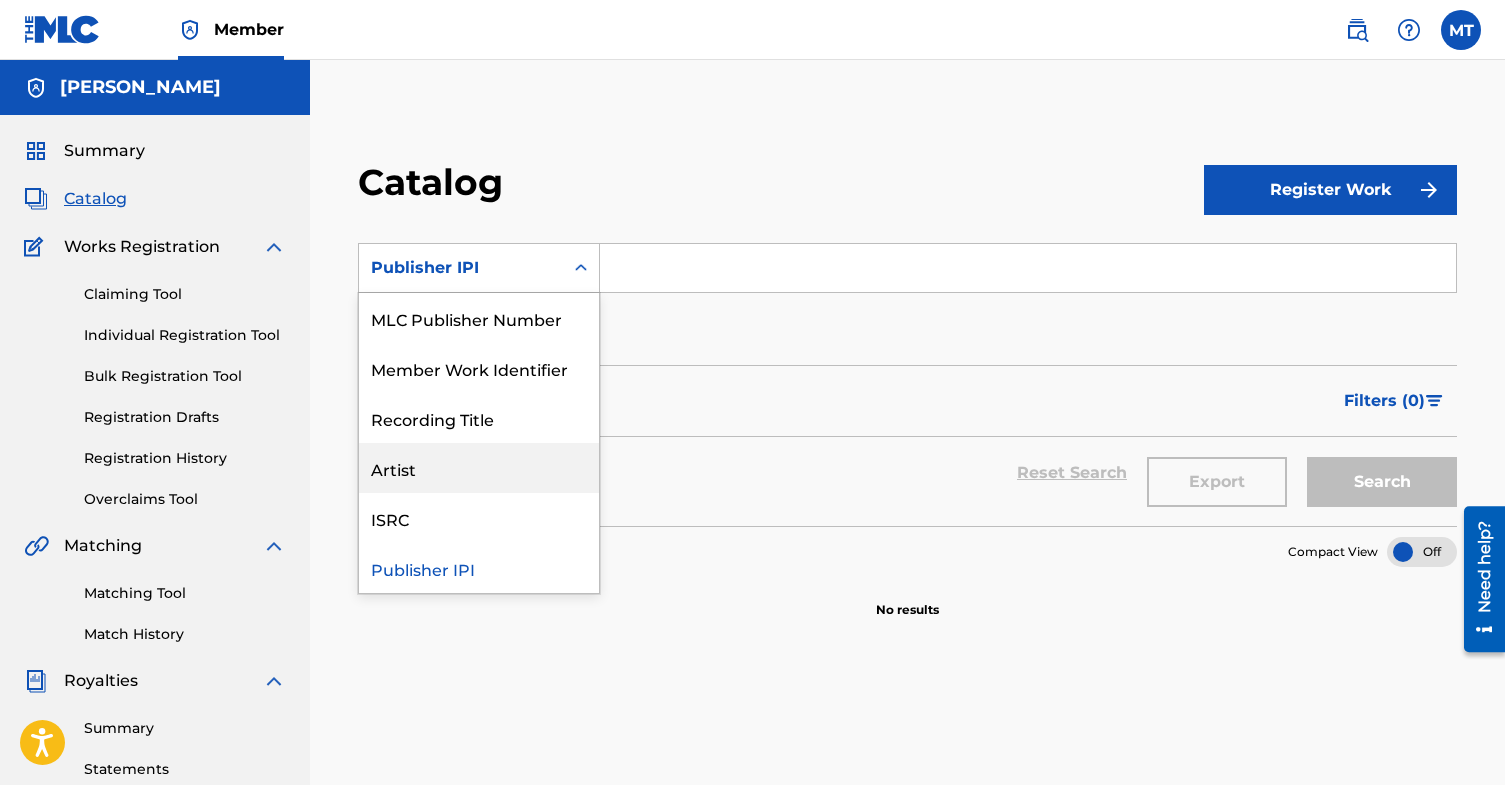 click on "Artist" at bounding box center [479, 468] 